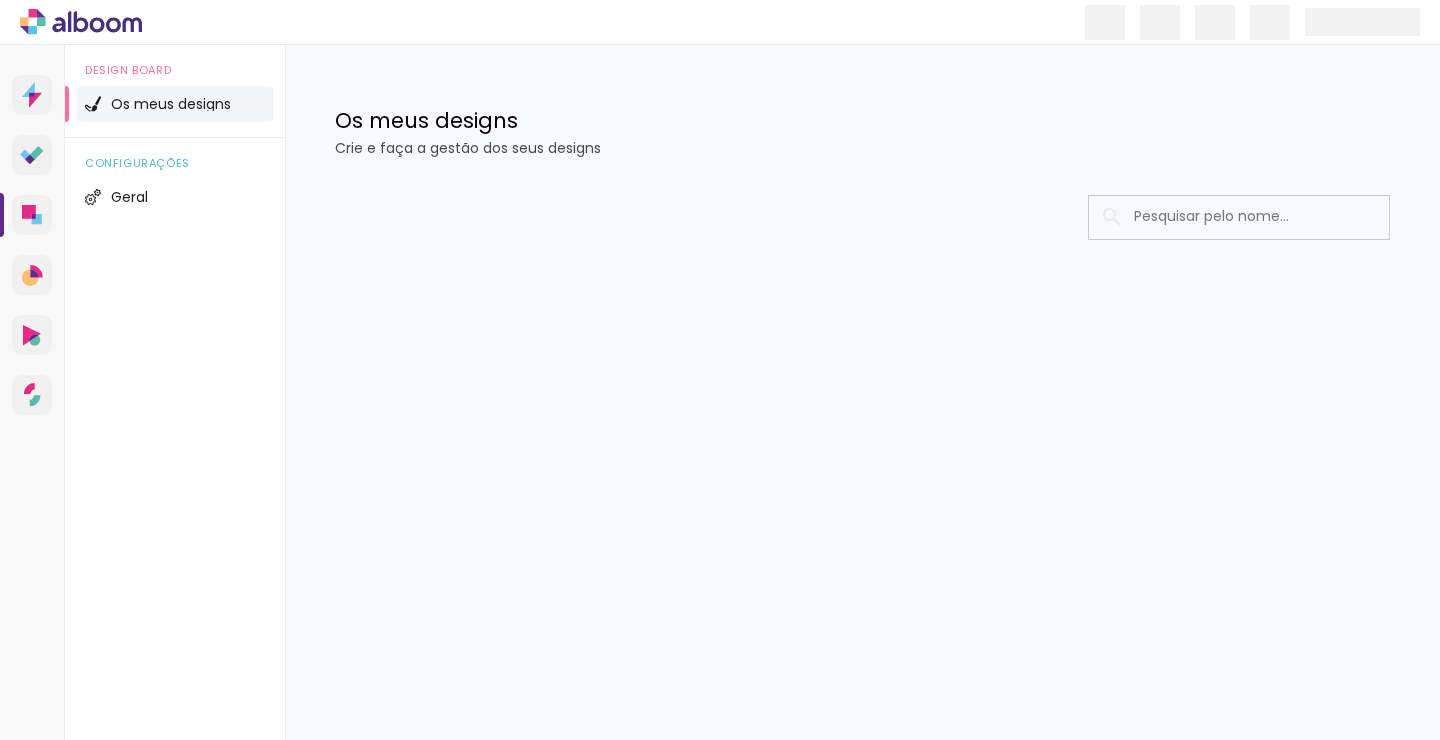 scroll, scrollTop: 0, scrollLeft: 0, axis: both 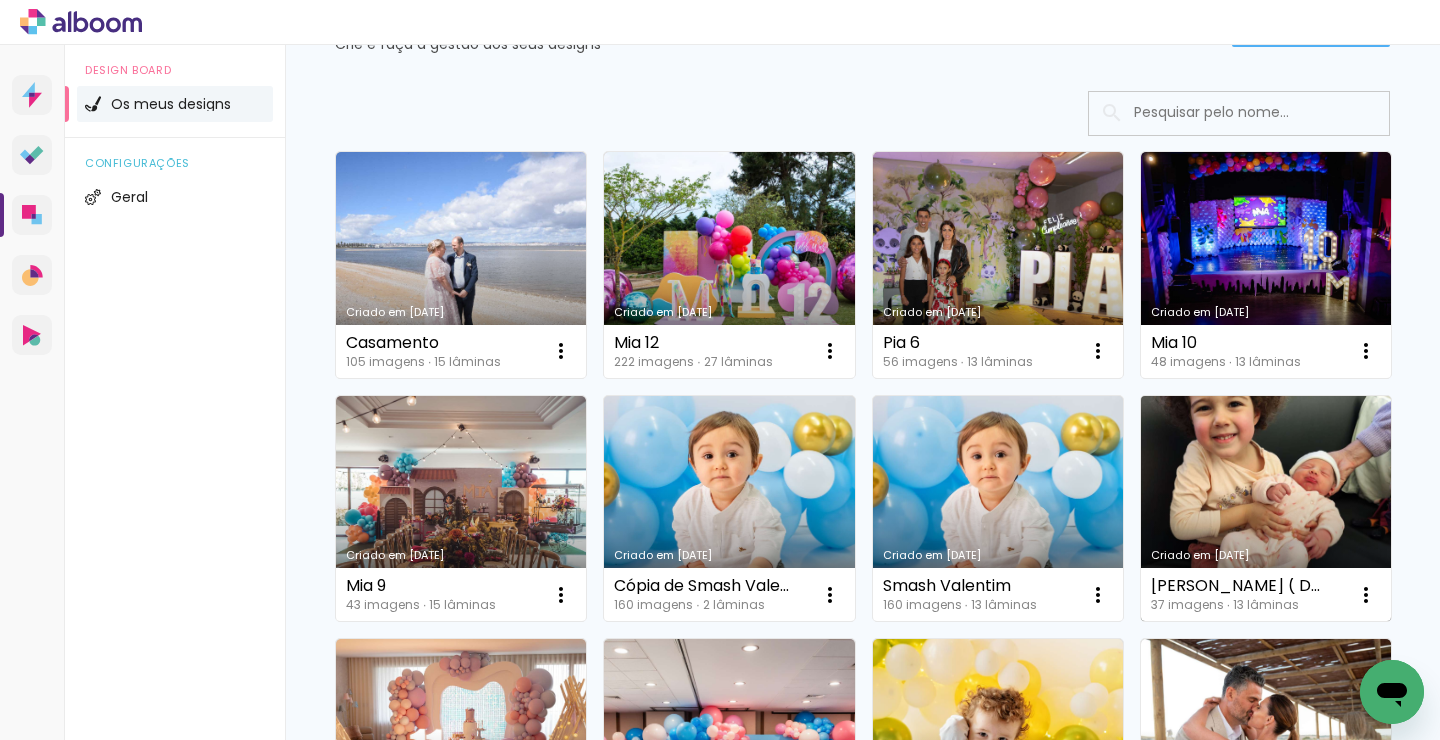 click on "Criado em [DATE]" at bounding box center (1266, 509) 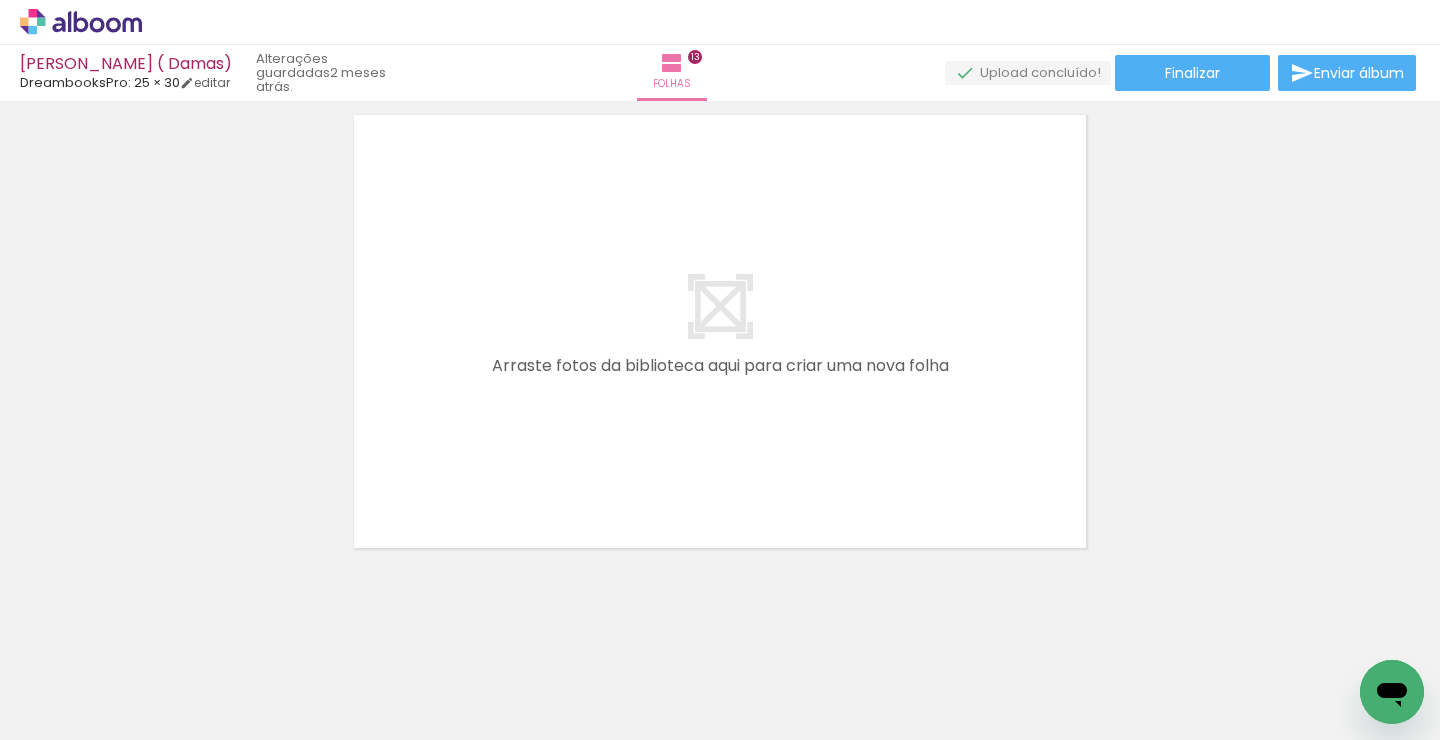 scroll, scrollTop: 6535, scrollLeft: 0, axis: vertical 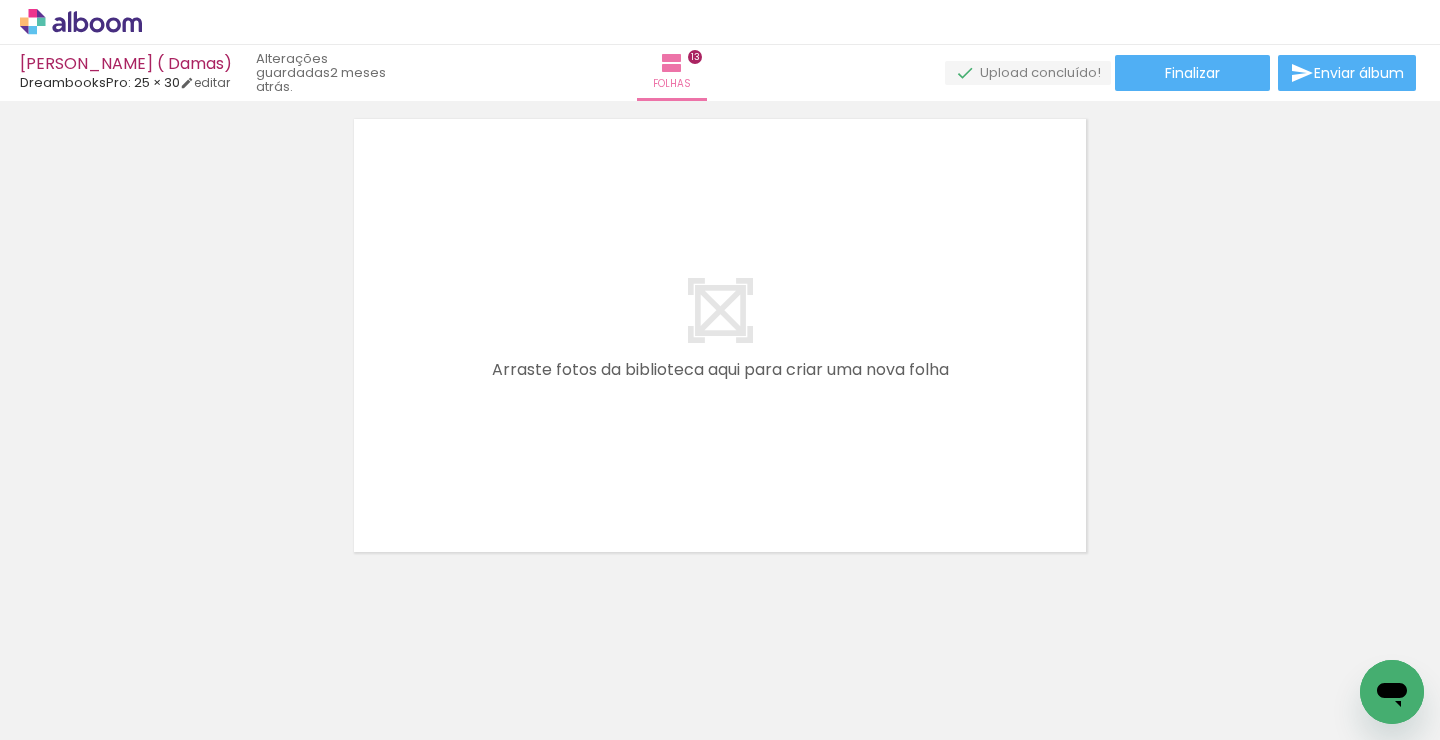click on "Adicionar
Fotos" at bounding box center (71, 713) 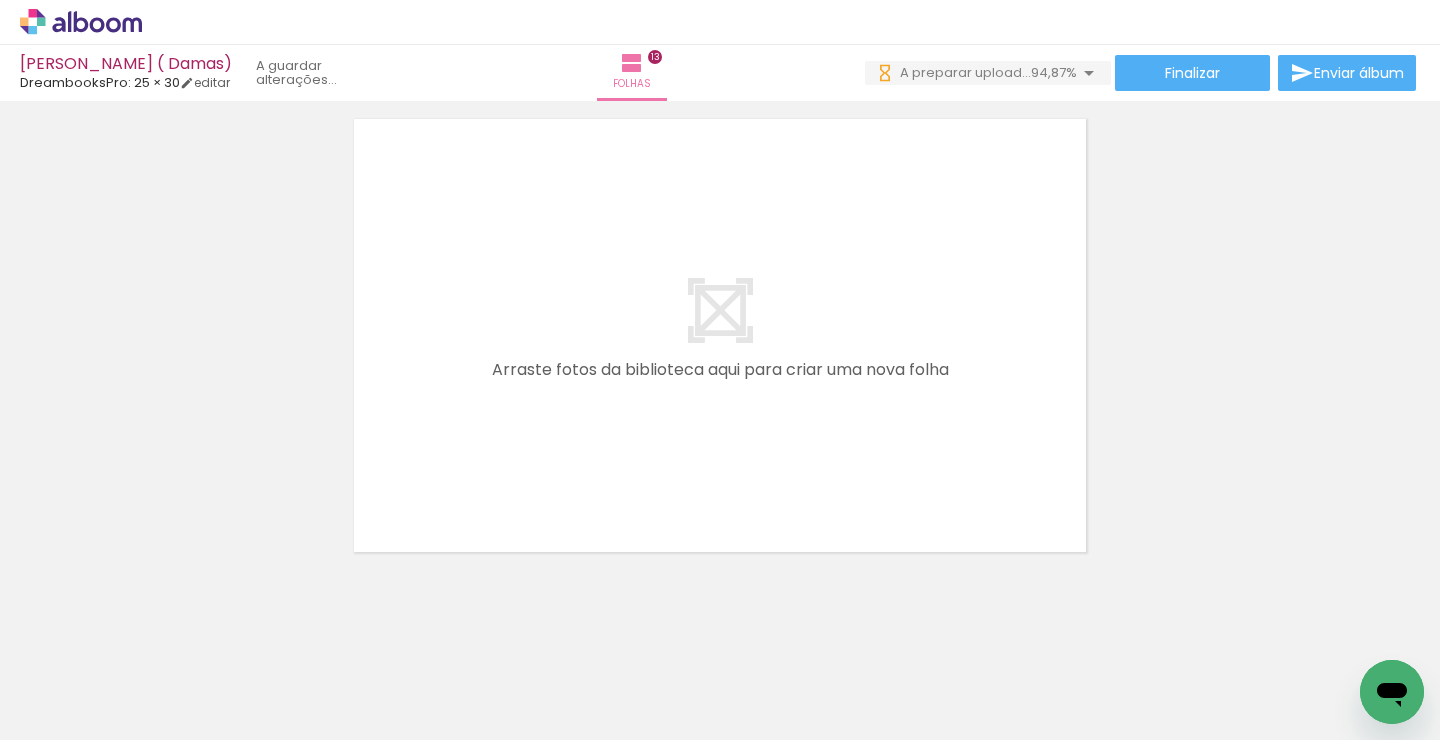 scroll, scrollTop: 0, scrollLeft: 0, axis: both 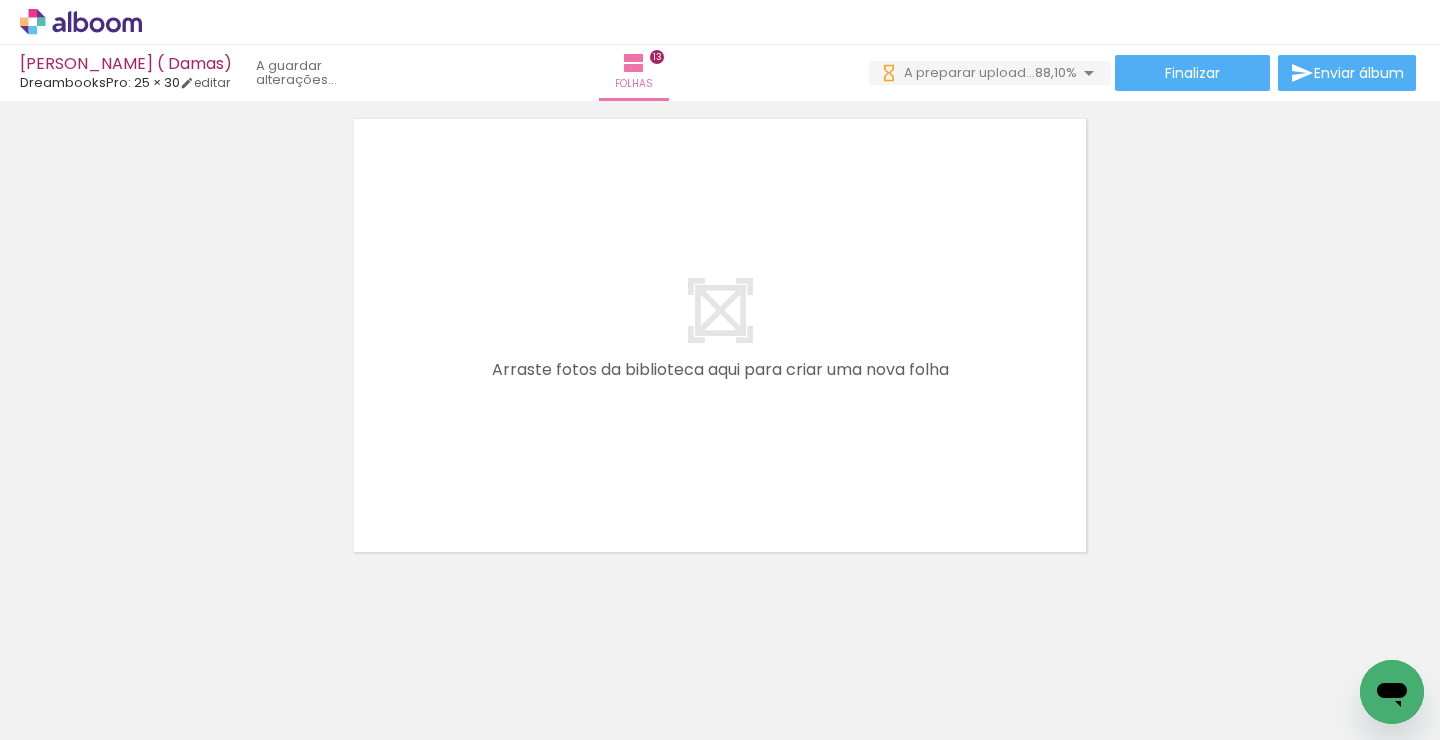 click at bounding box center (144, 677) 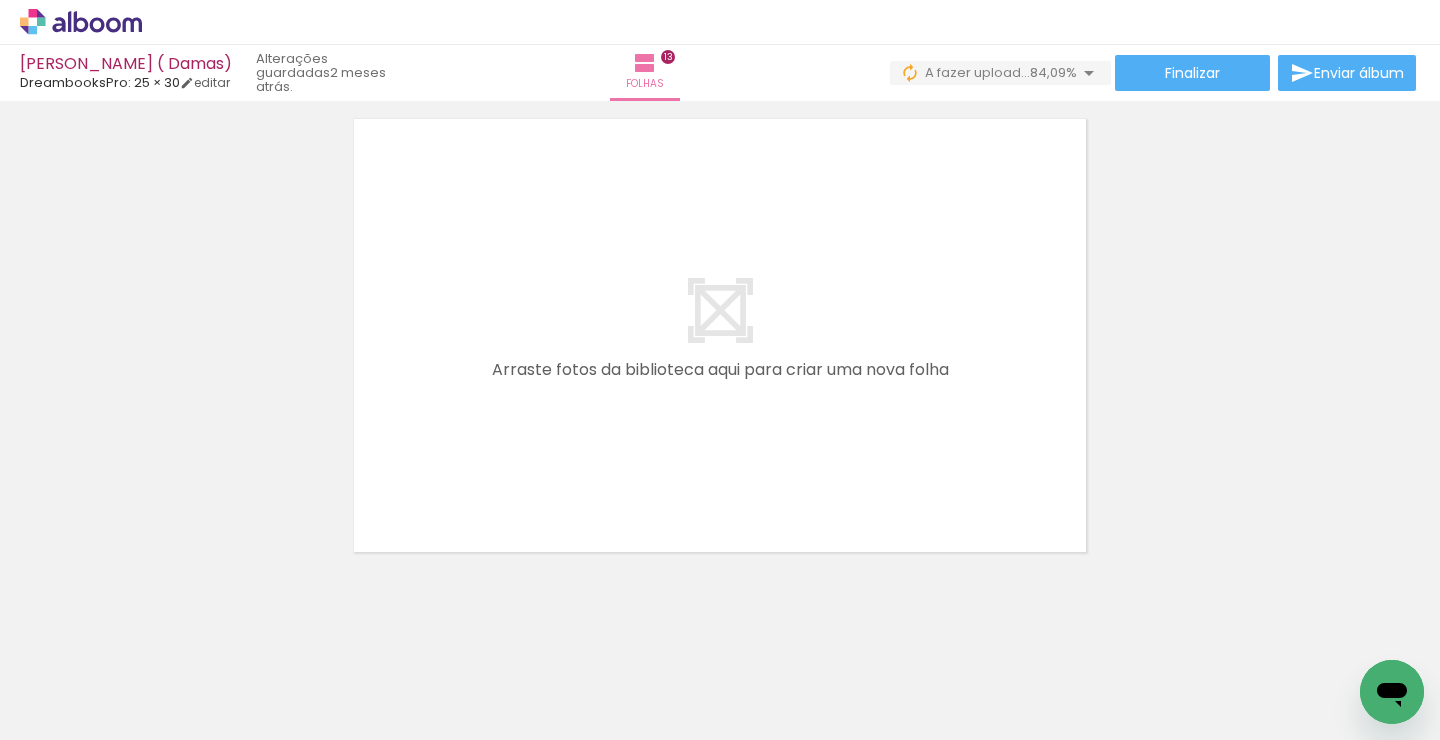scroll, scrollTop: 0, scrollLeft: 1, axis: horizontal 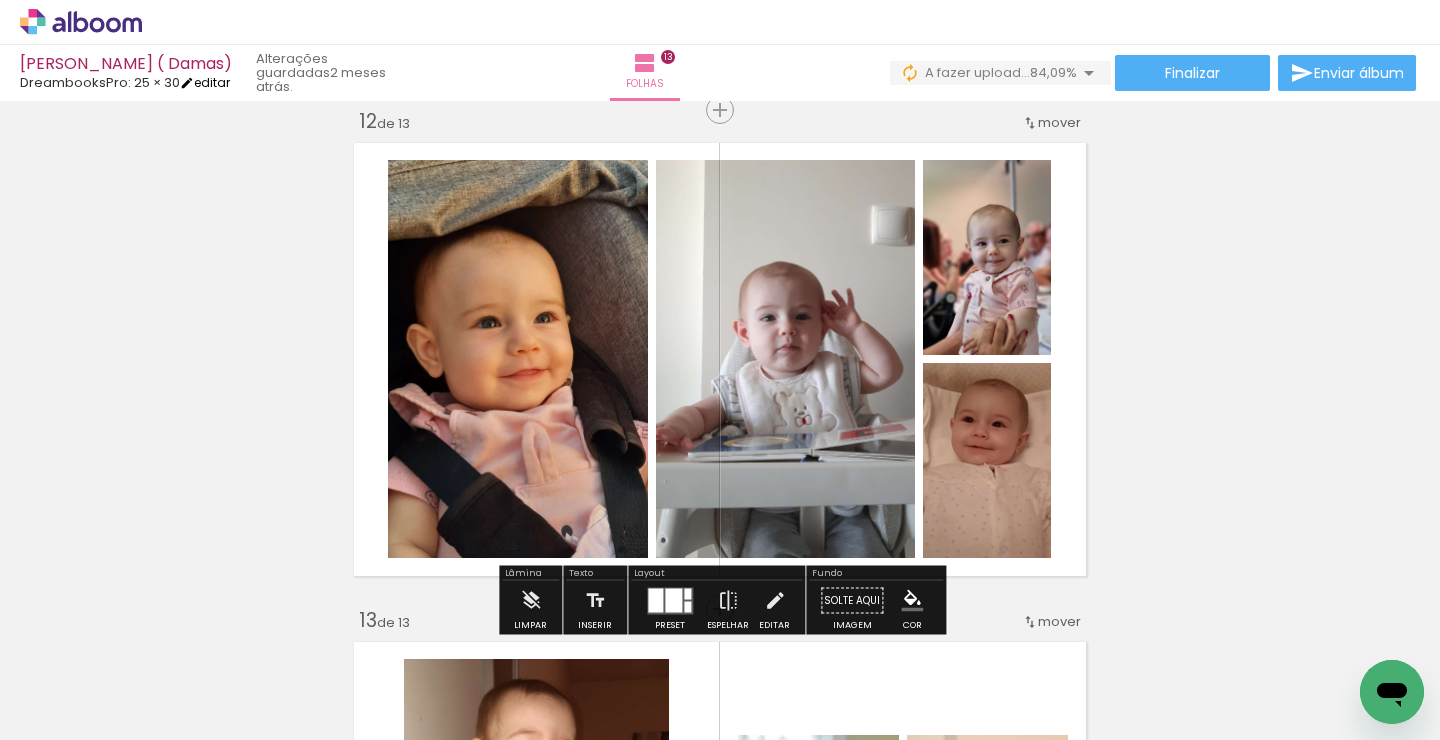 click on "editar" at bounding box center (205, 82) 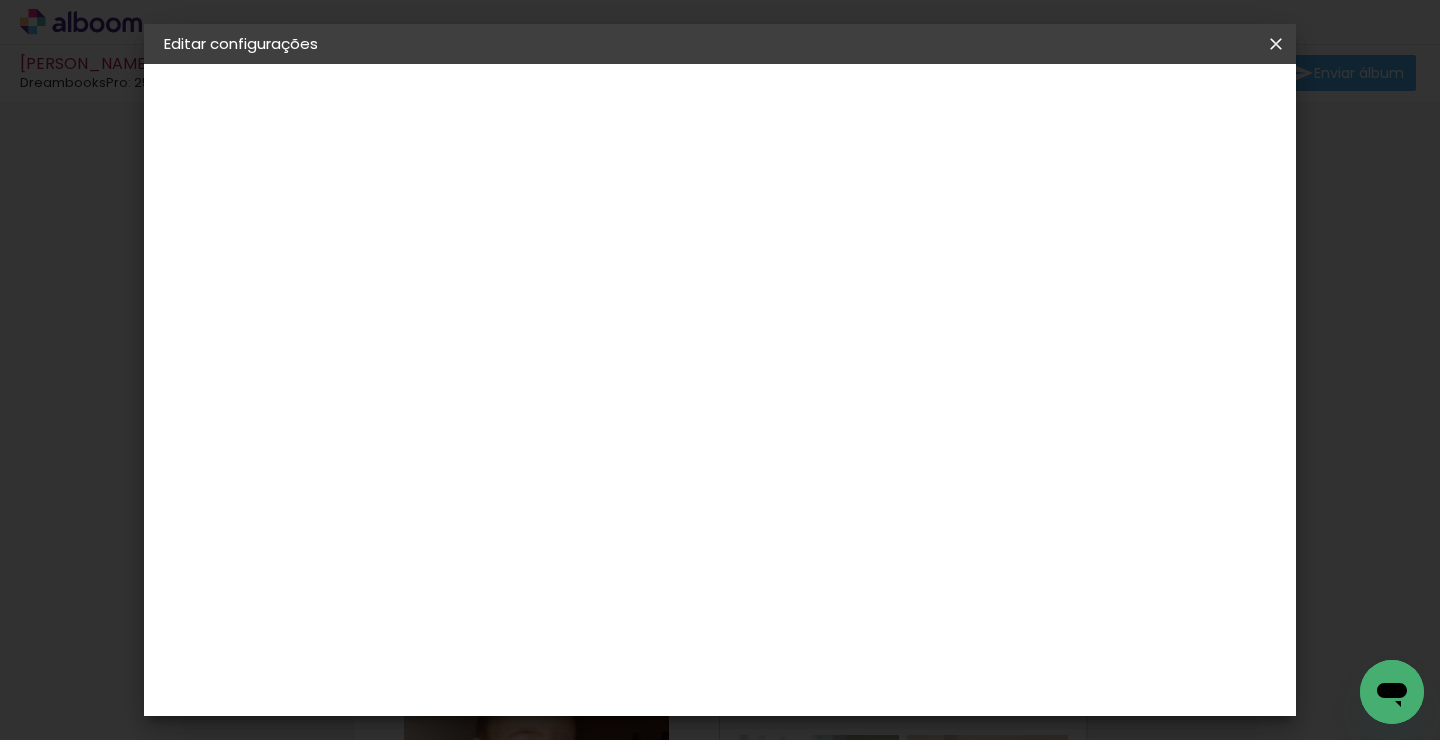 click at bounding box center (1276, 44) 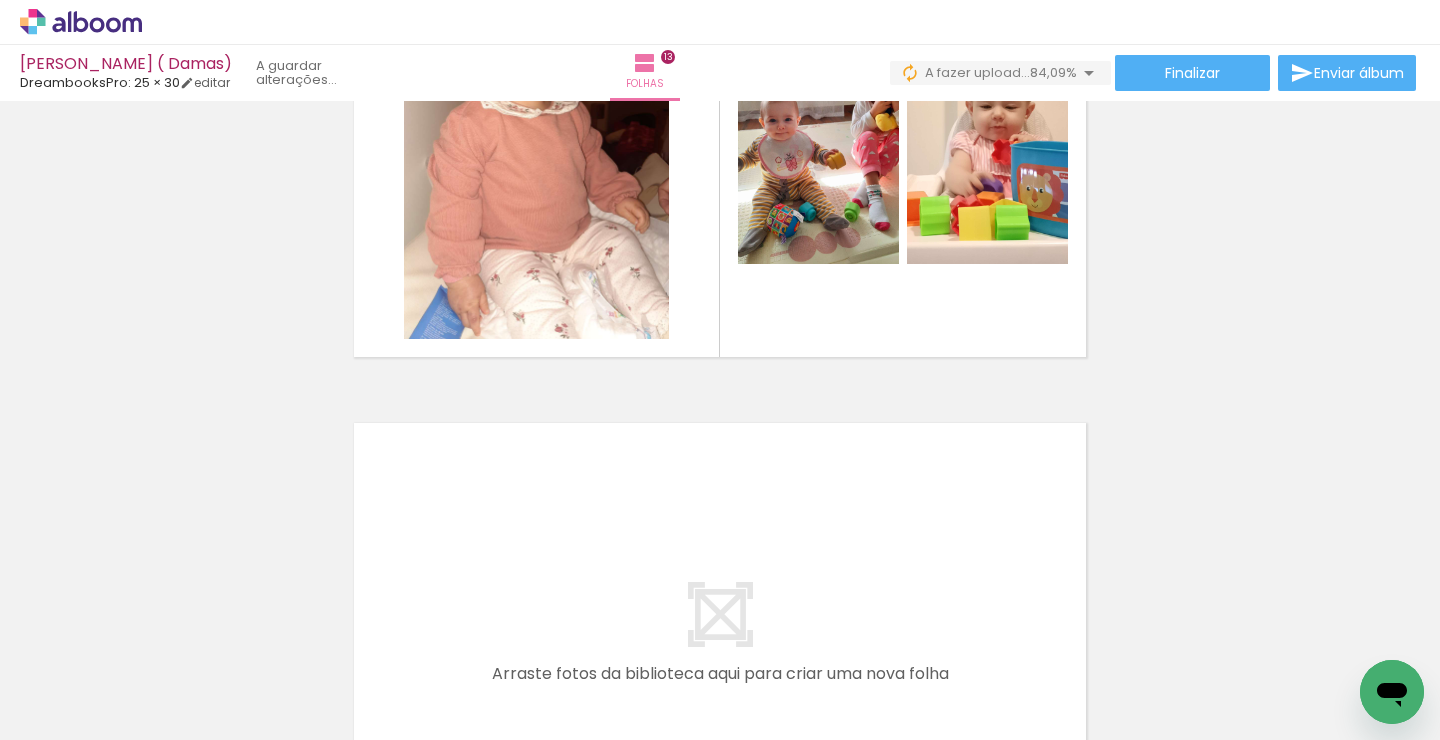 scroll, scrollTop: 6550, scrollLeft: 0, axis: vertical 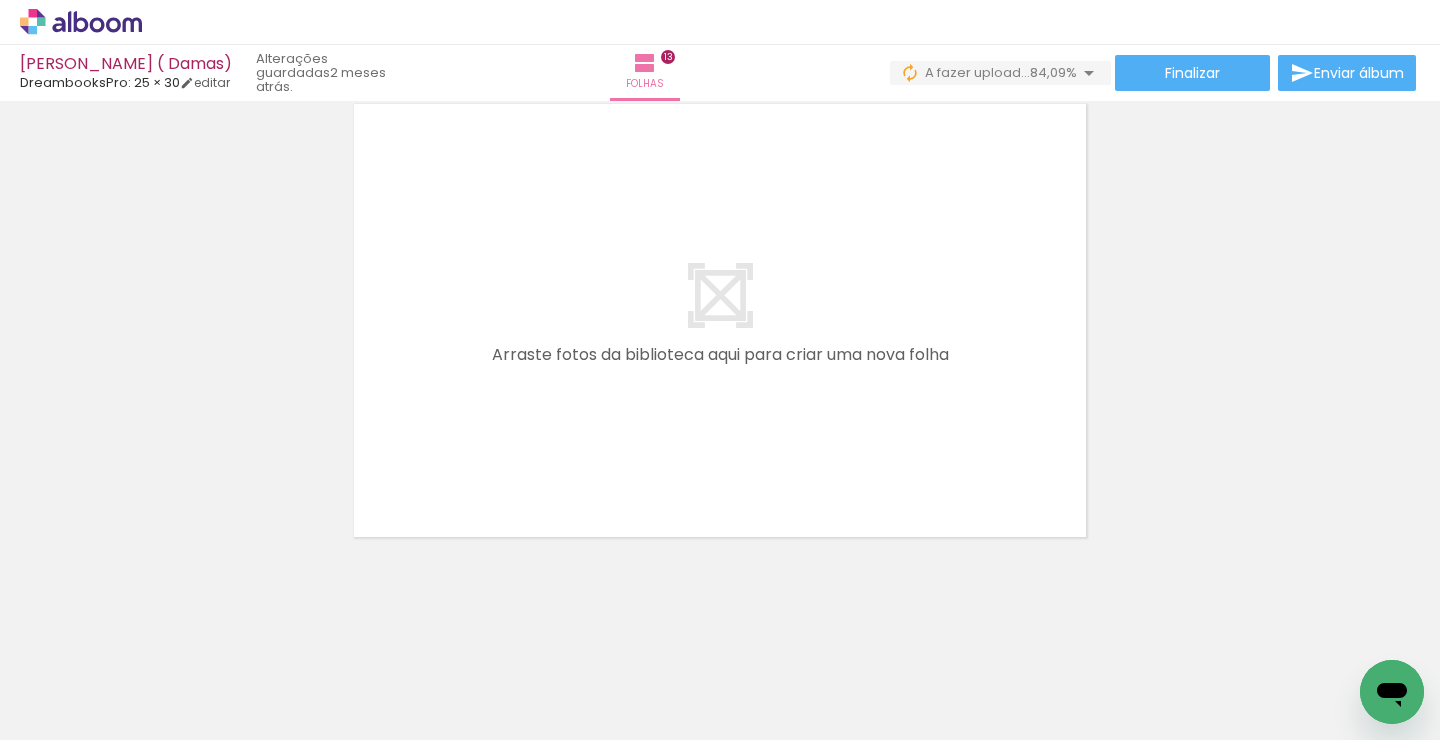 click at bounding box center (144, 677) 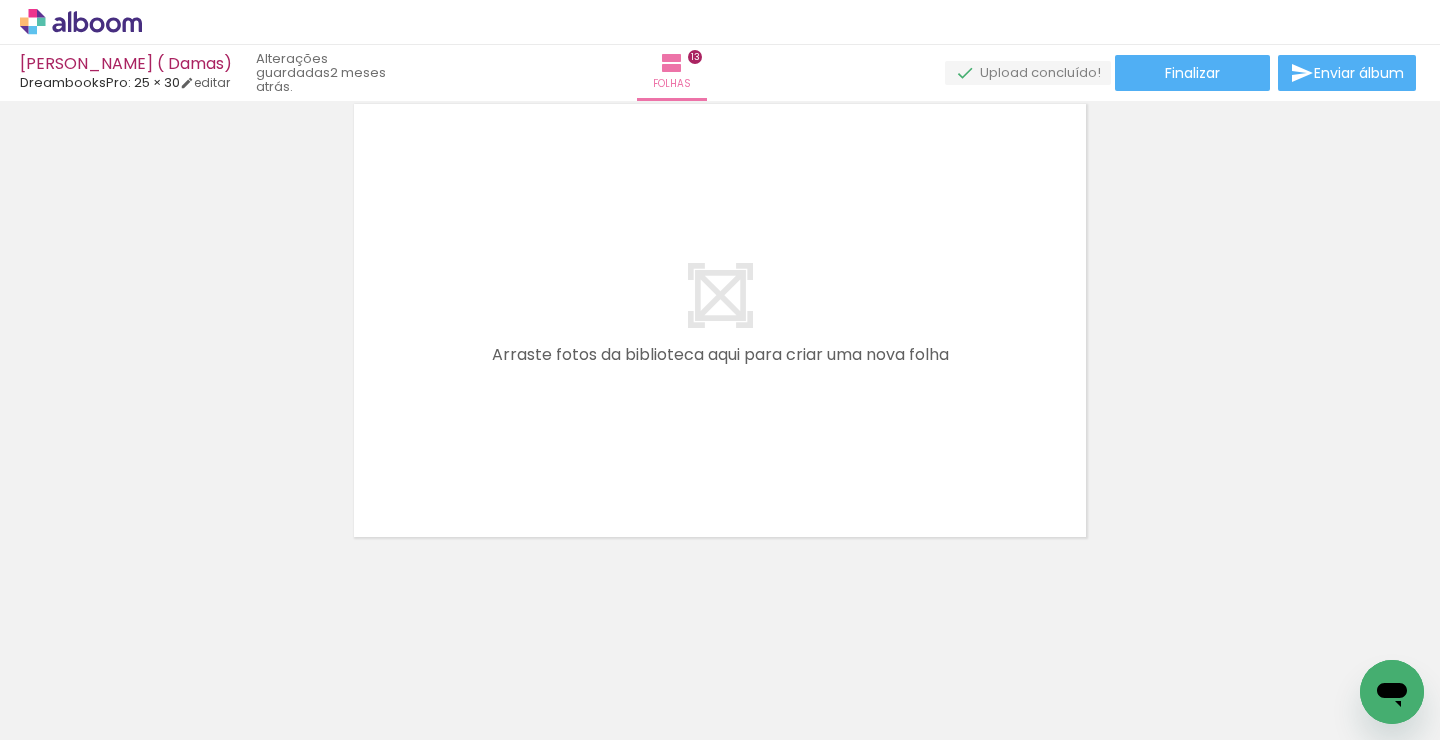 scroll, scrollTop: 0, scrollLeft: 2891, axis: horizontal 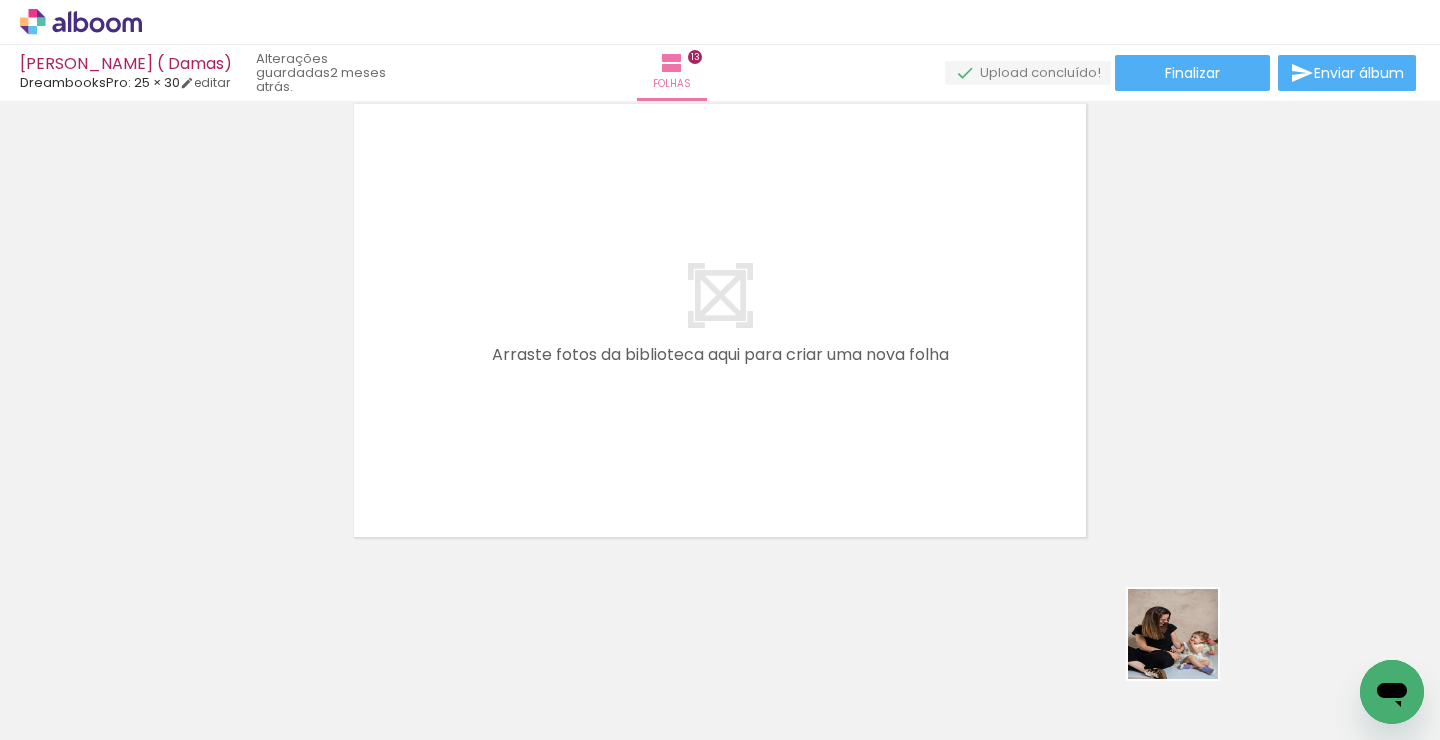 drag, startPoint x: 1235, startPoint y: 685, endPoint x: 808, endPoint y: 449, distance: 487.87805 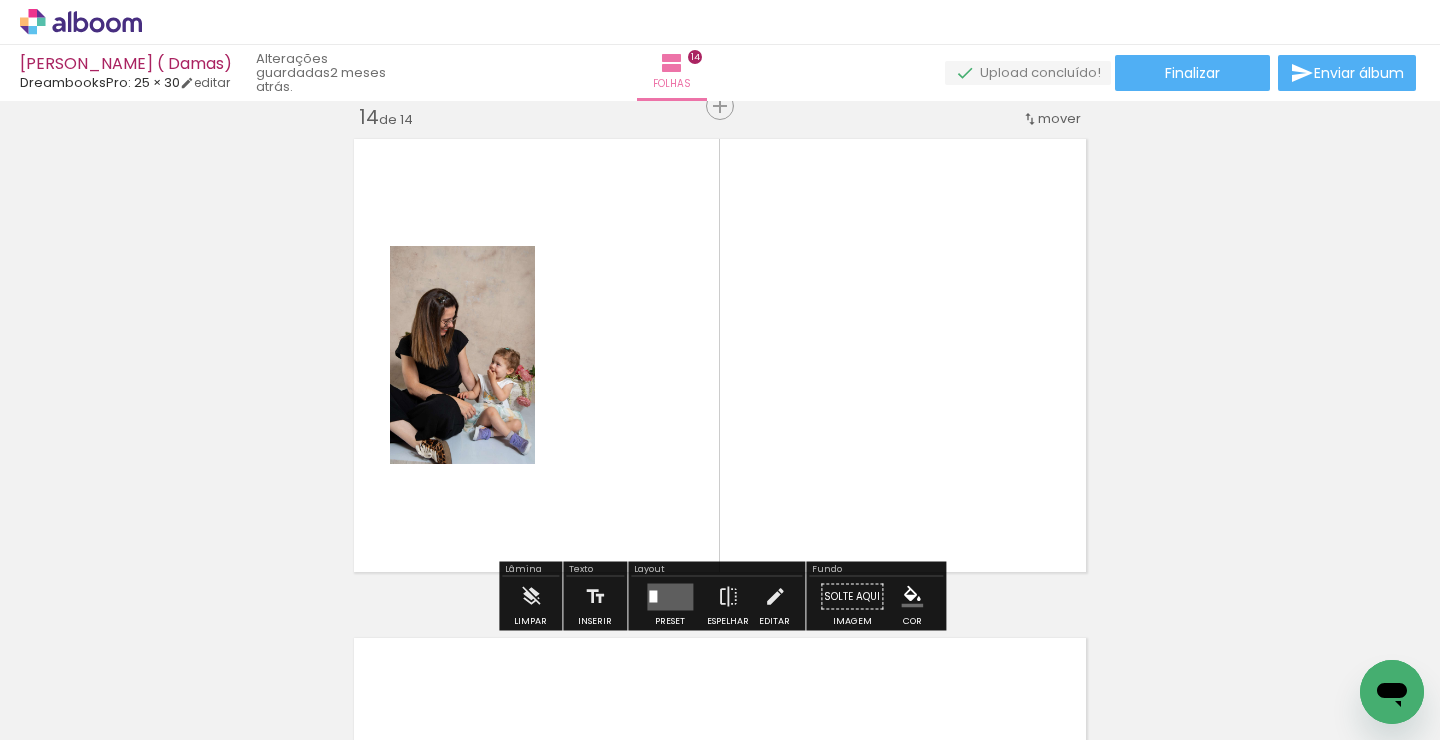 scroll, scrollTop: 6512, scrollLeft: 0, axis: vertical 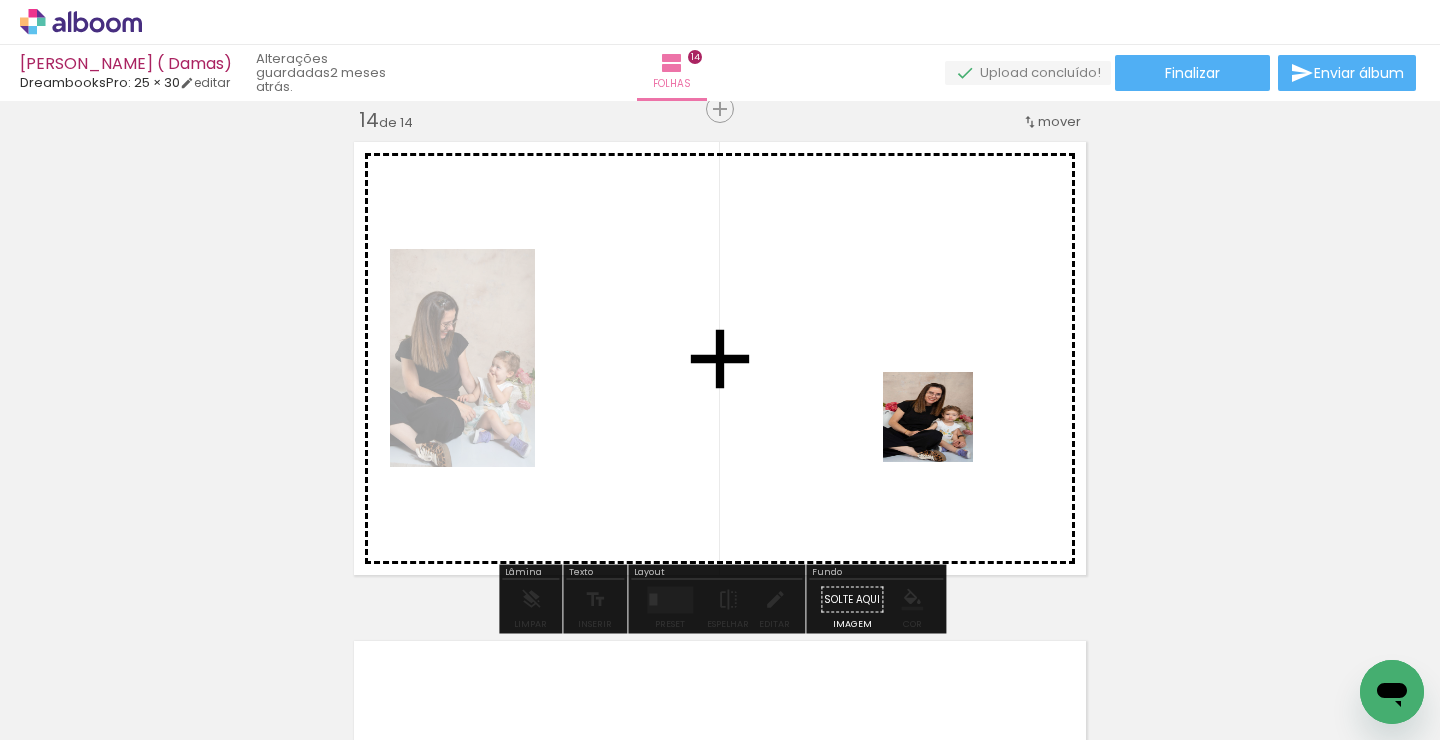 drag, startPoint x: 1372, startPoint y: 661, endPoint x: 871, endPoint y: 410, distance: 560.3588 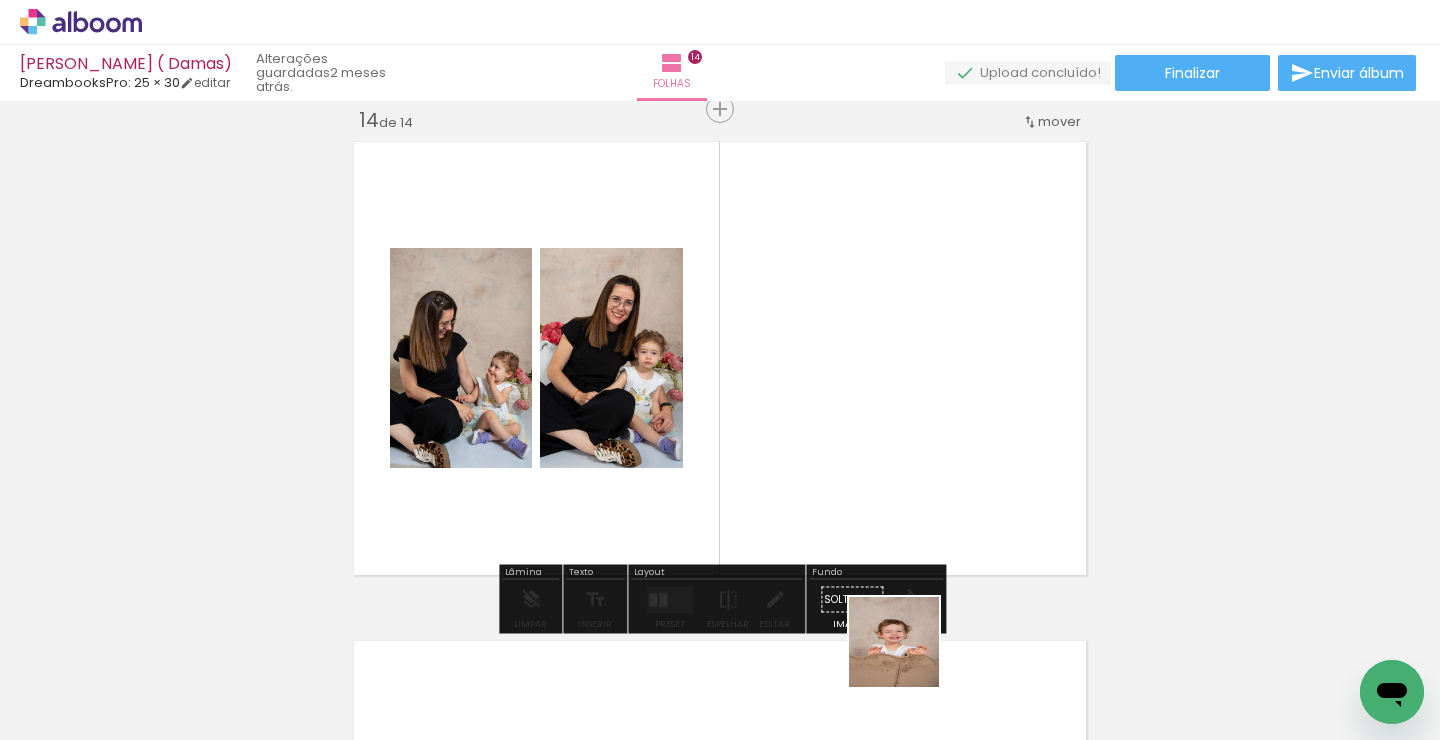 drag, startPoint x: 910, startPoint y: 678, endPoint x: 940, endPoint y: 500, distance: 180.51039 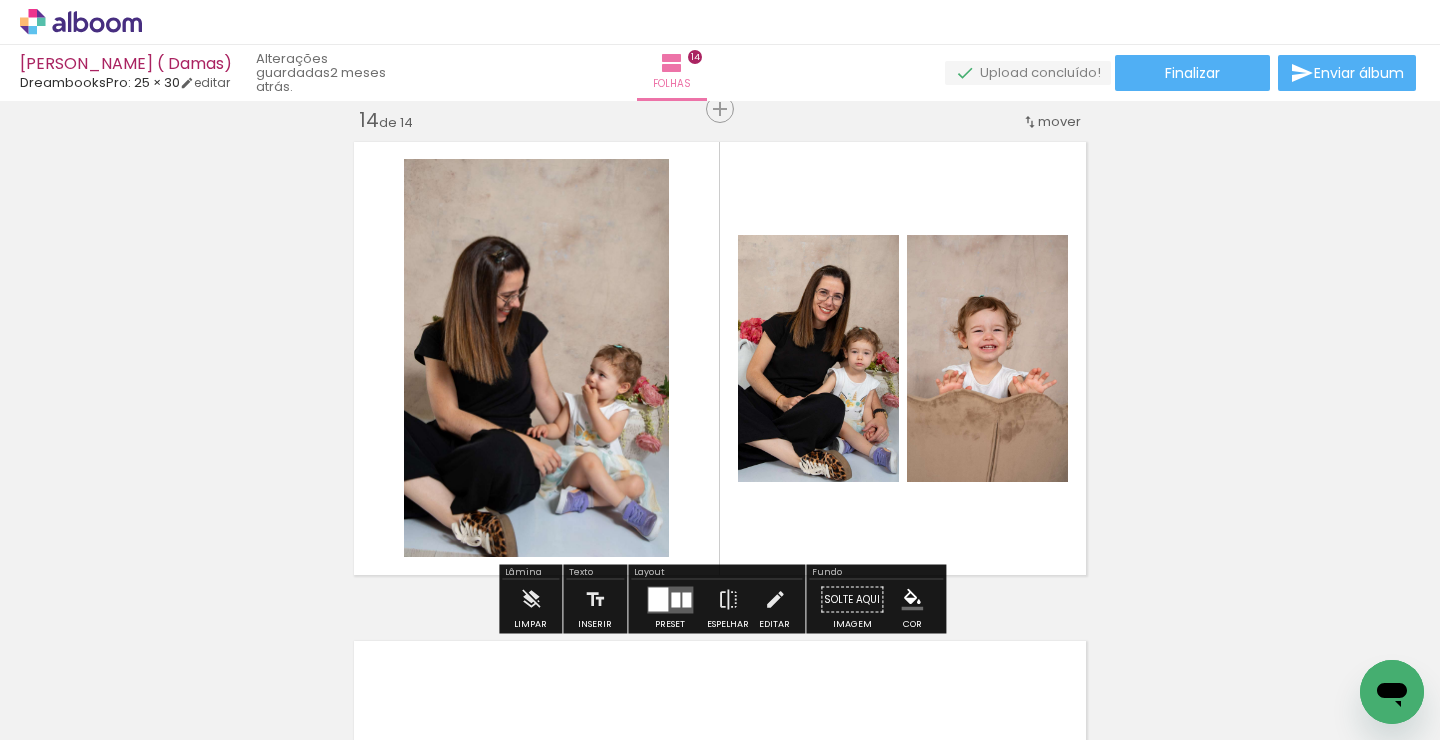drag, startPoint x: 1034, startPoint y: 681, endPoint x: 975, endPoint y: 506, distance: 184.6781 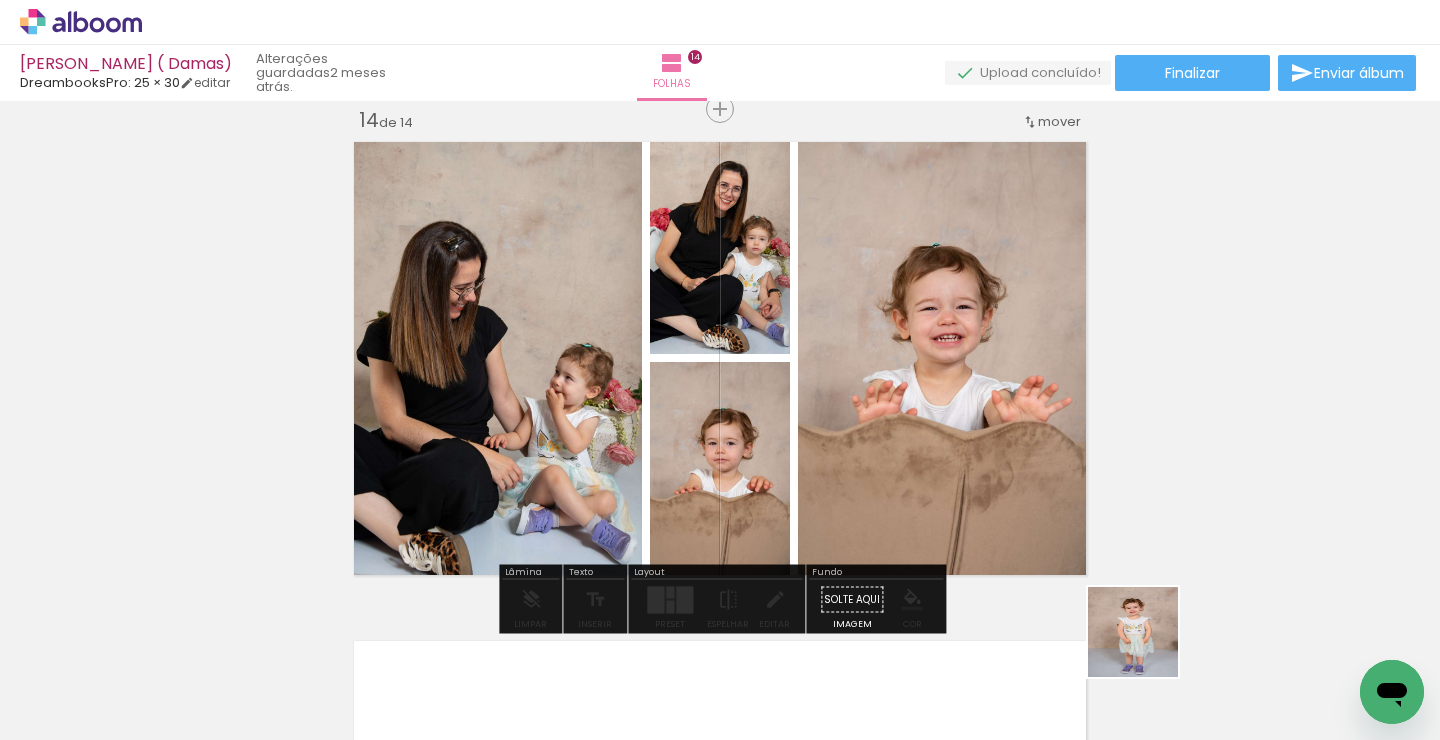 drag, startPoint x: 1162, startPoint y: 670, endPoint x: 1018, endPoint y: 465, distance: 250.52145 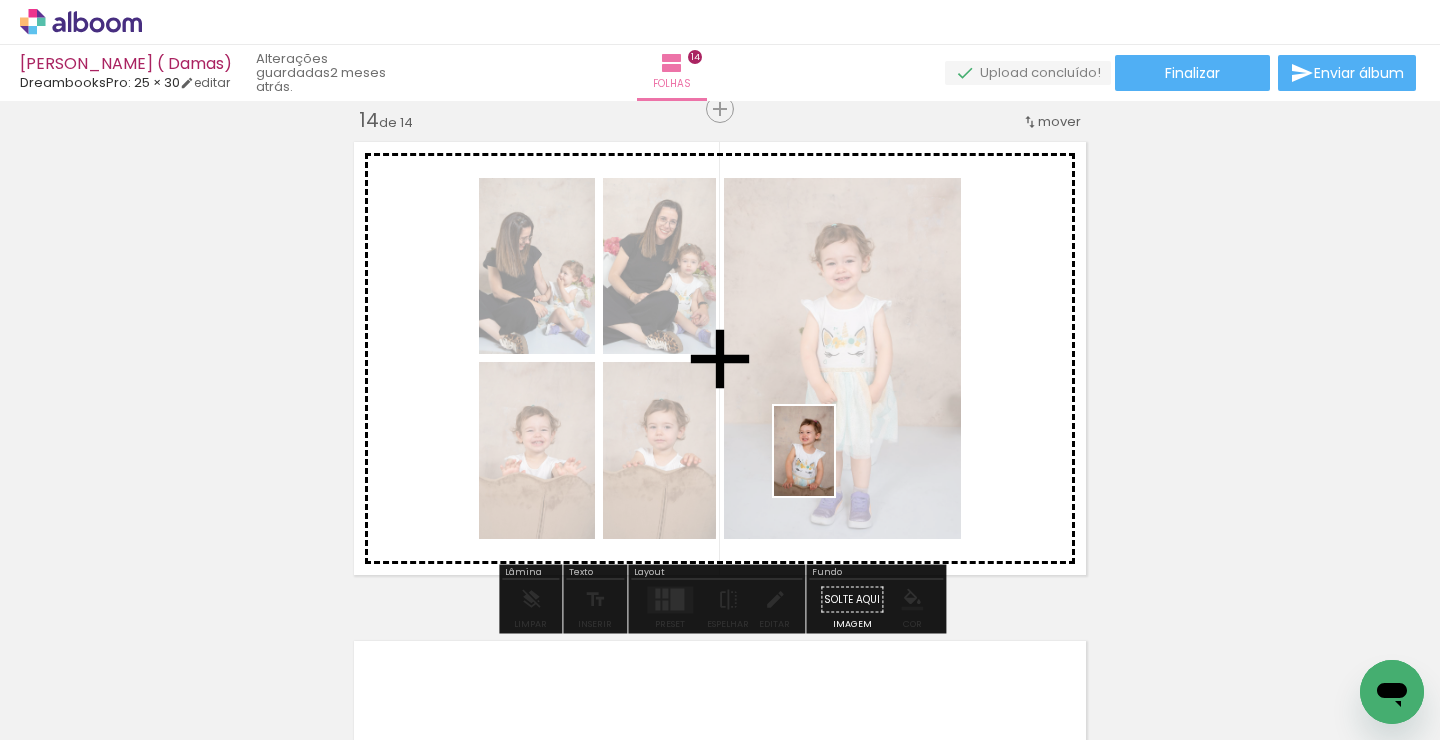 drag, startPoint x: 692, startPoint y: 682, endPoint x: 837, endPoint y: 460, distance: 265.15845 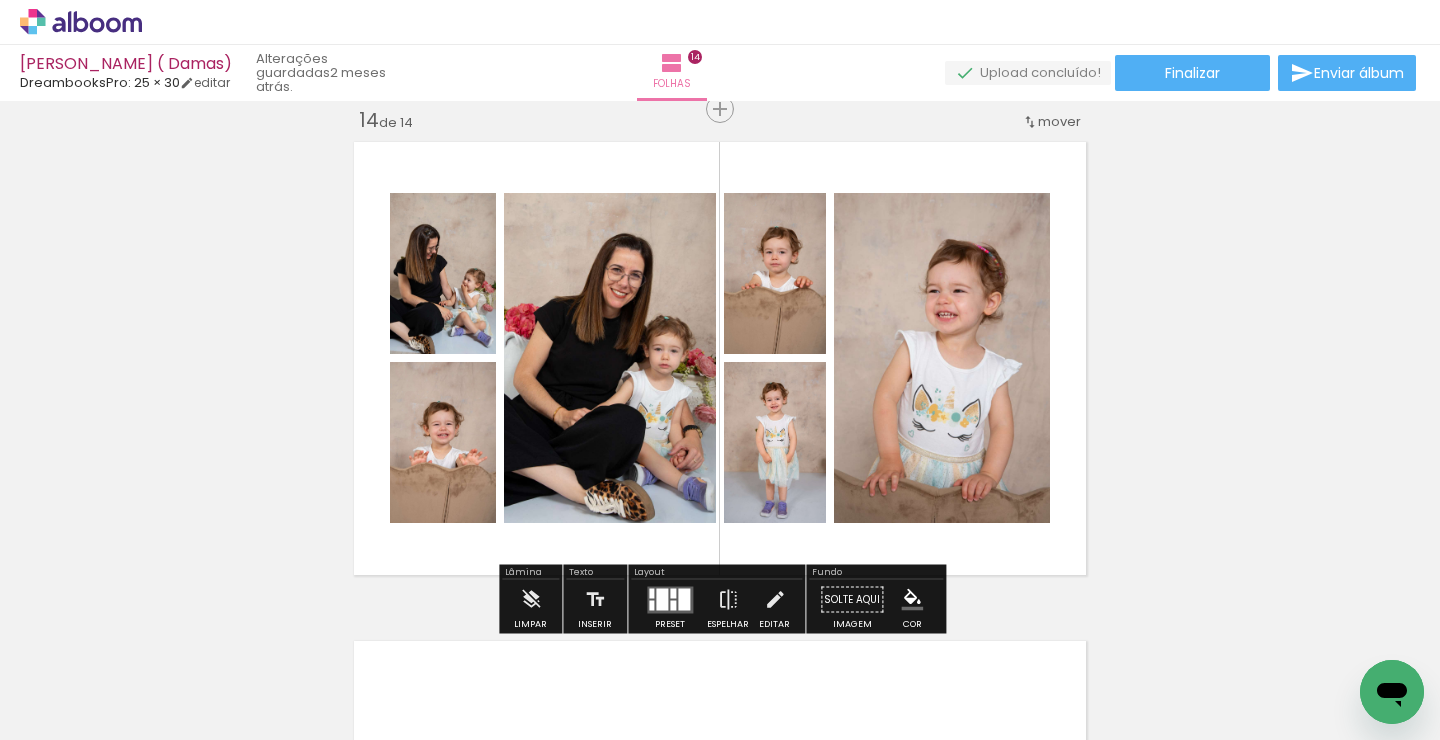 click on "Inserir folha 1  de 14  Inserir folha 2  de 14  Inserir folha 3  de 14  Inserir folha 4  de 14  Inserir folha 5  de 14  Inserir folha 6  de 14  Inserir folha 7  de 14  Inserir folha 8  de 14  Inserir folha 9  de 14  Inserir folha 10  de 14  Inserir folha 11  de 14  Inserir folha 12  de 14  Inserir folha 13  de 14  Inserir folha 14  de 14 O Designbox precisa de aumentar a sua imagem em 168% para exportar para impressão." at bounding box center [720, -2661] 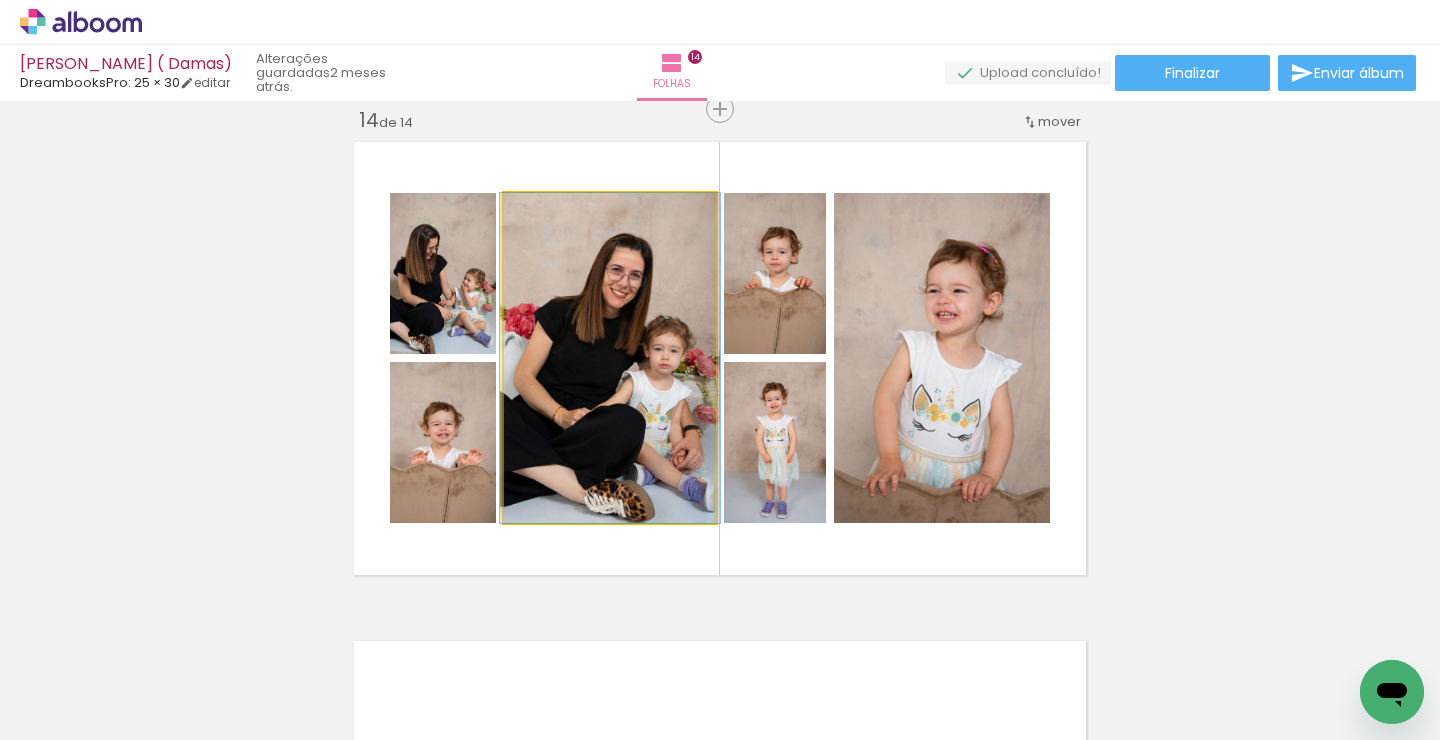 click 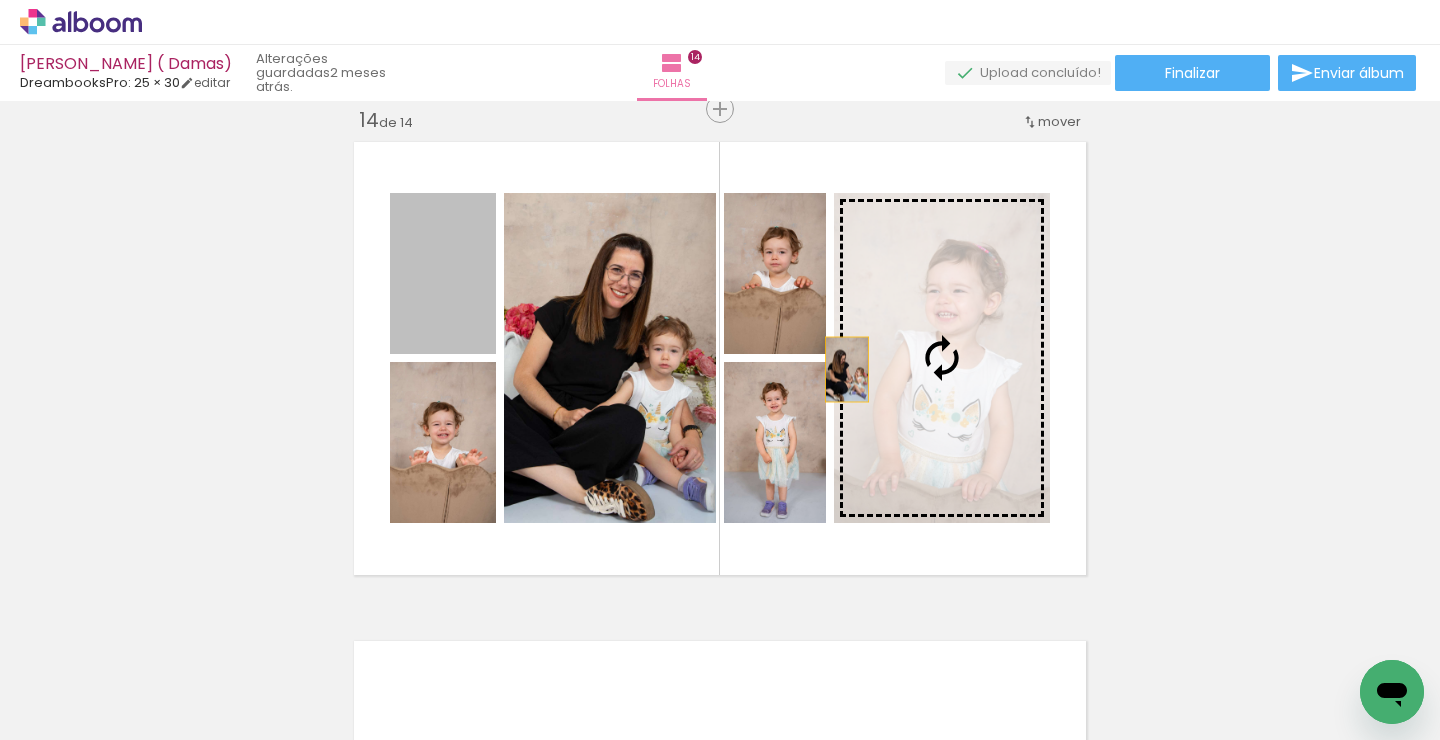 drag, startPoint x: 454, startPoint y: 328, endPoint x: 853, endPoint y: 368, distance: 401 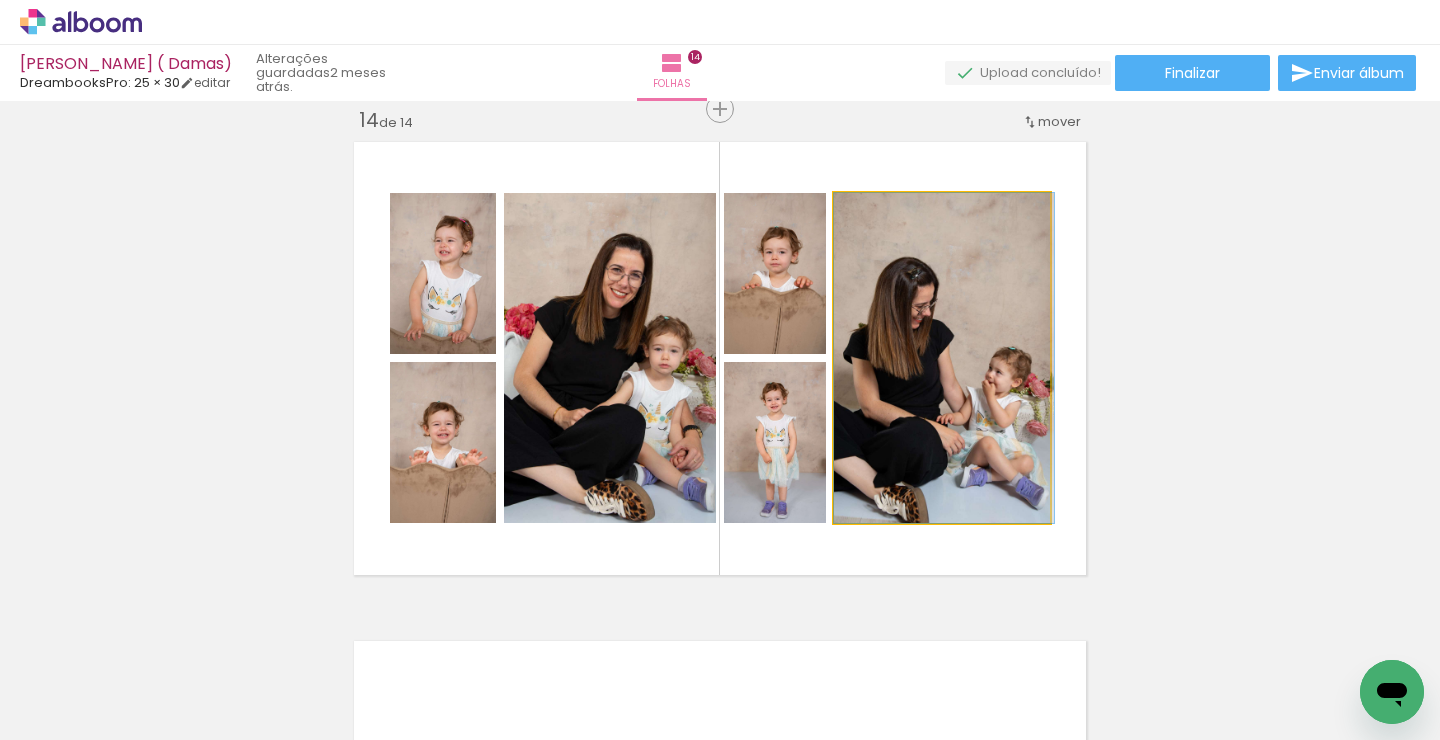 drag, startPoint x: 928, startPoint y: 398, endPoint x: 956, endPoint y: 396, distance: 28.071337 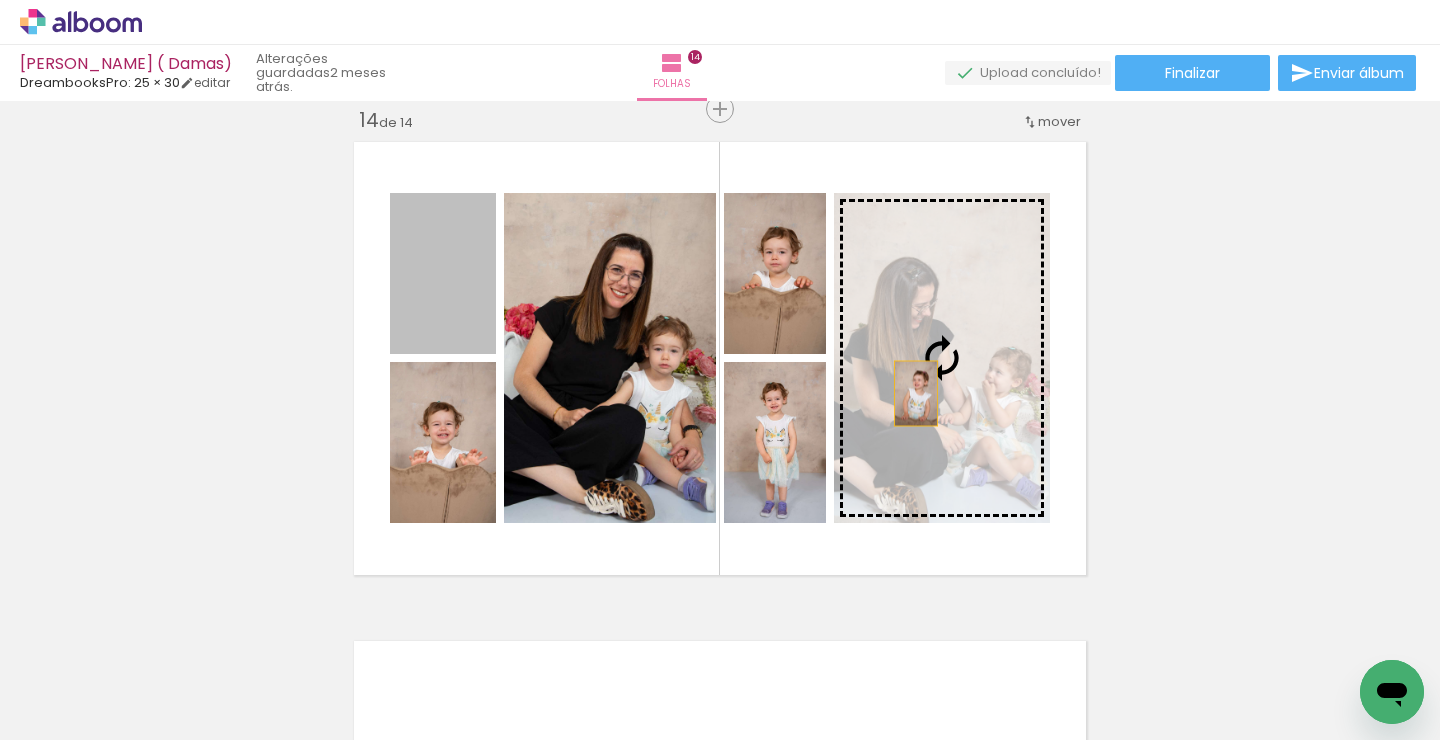 drag, startPoint x: 479, startPoint y: 299, endPoint x: 920, endPoint y: 393, distance: 450.90686 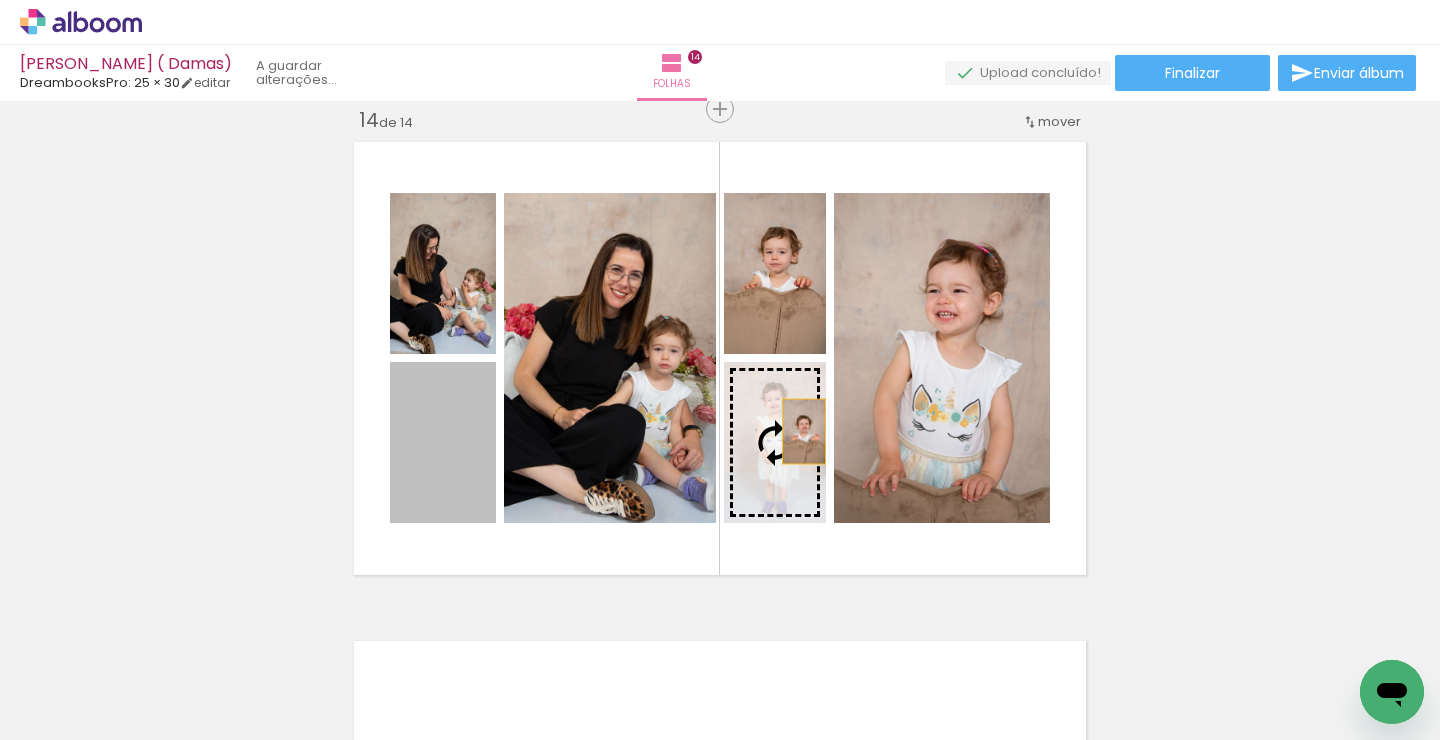 drag, startPoint x: 447, startPoint y: 449, endPoint x: 800, endPoint y: 431, distance: 353.45862 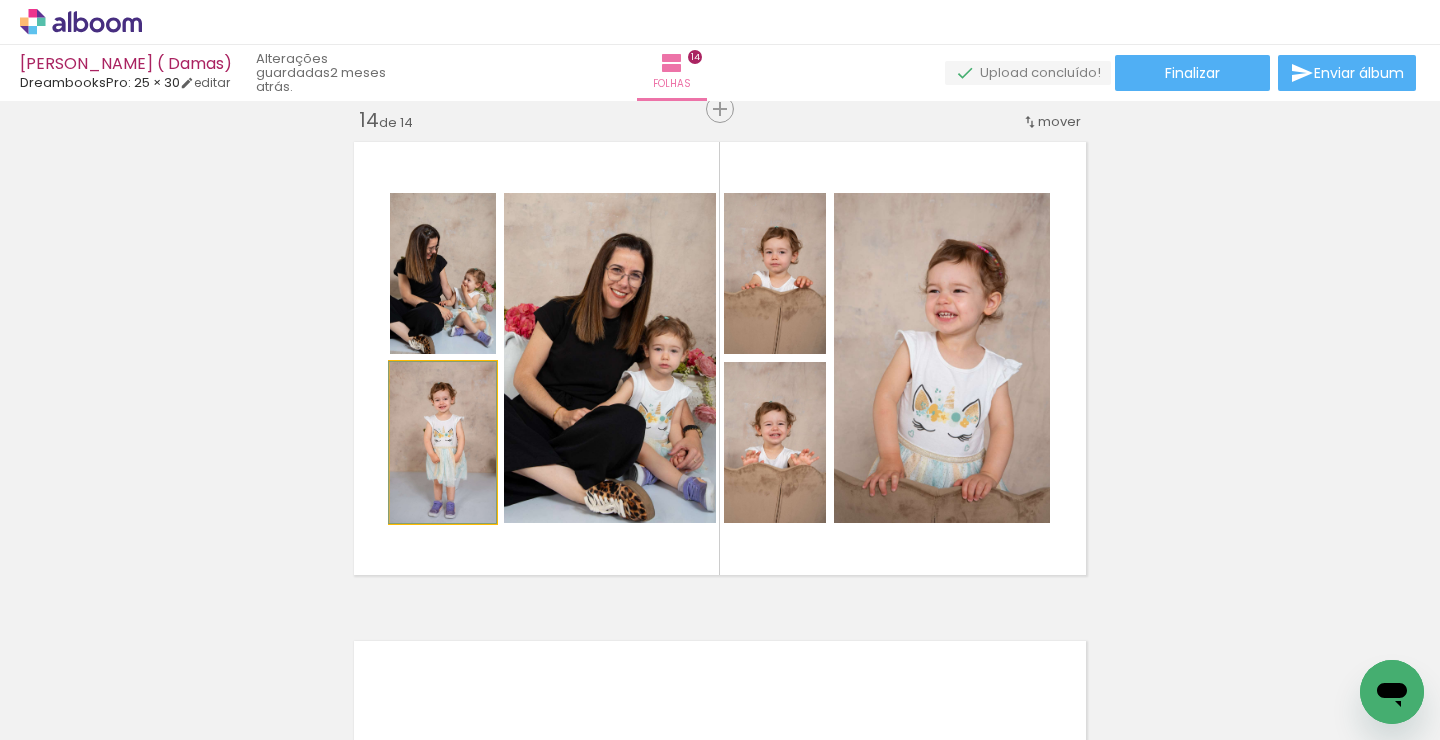 drag, startPoint x: 462, startPoint y: 465, endPoint x: 661, endPoint y: 385, distance: 214.47844 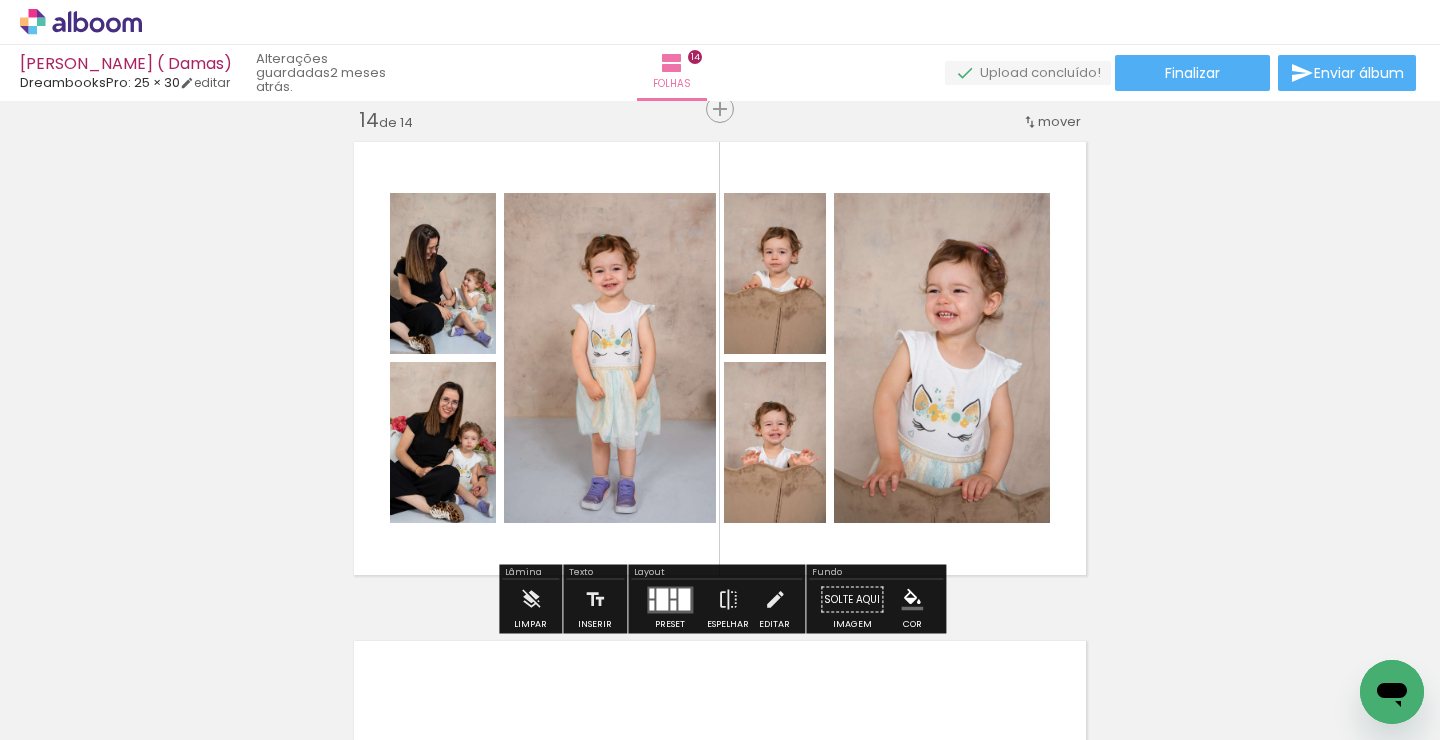 click on "Inserir folha 1  de 14  Inserir folha 2  de 14  Inserir folha 3  de 14  Inserir folha 4  de 14  Inserir folha 5  de 14  Inserir folha 6  de 14  Inserir folha 7  de 14  Inserir folha 8  de 14  Inserir folha 9  de 14  Inserir folha 10  de 14  Inserir folha 11  de 14  Inserir folha 12  de 14  Inserir folha 13  de 14  Inserir folha 14  de 14 O Designbox precisa de aumentar a sua imagem em 168% para exportar para impressão." at bounding box center [720, -2661] 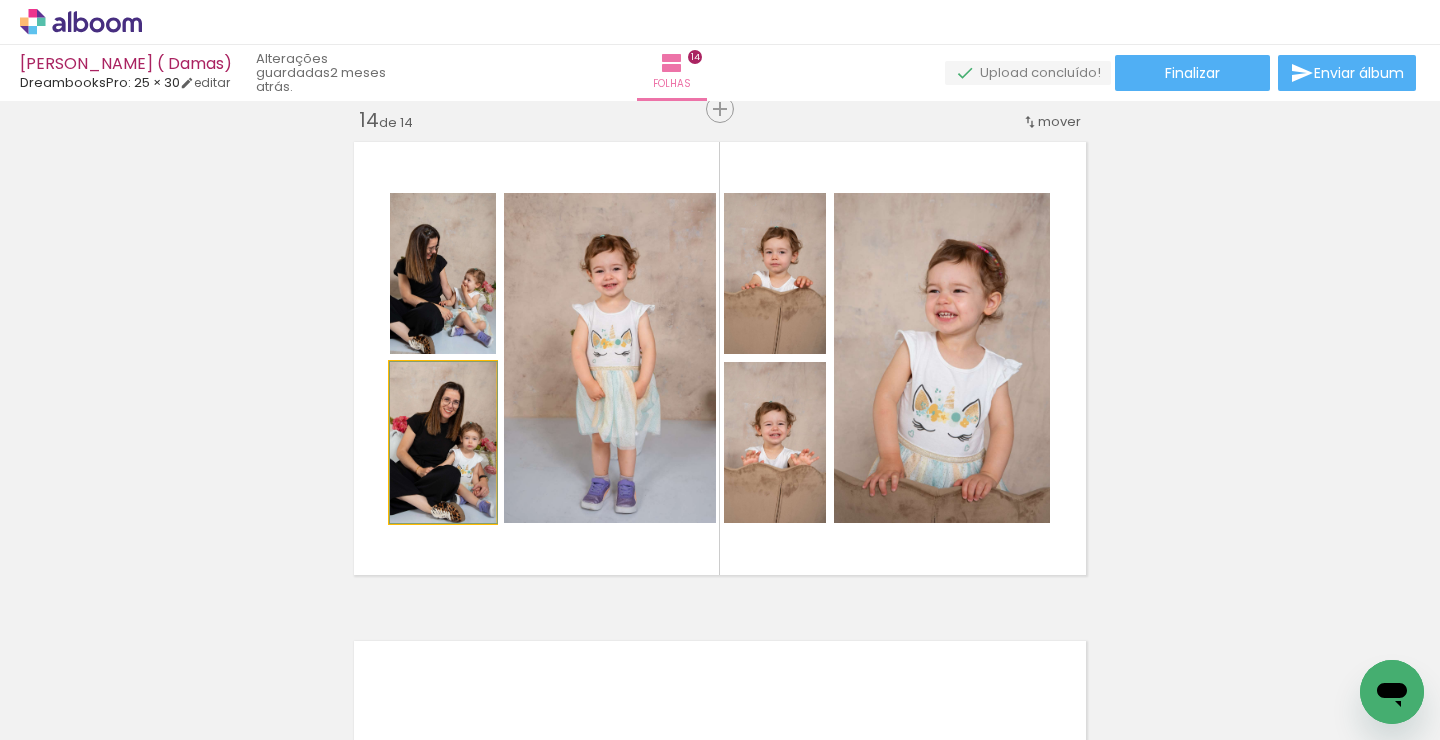 drag, startPoint x: 422, startPoint y: 475, endPoint x: 600, endPoint y: 378, distance: 202.71408 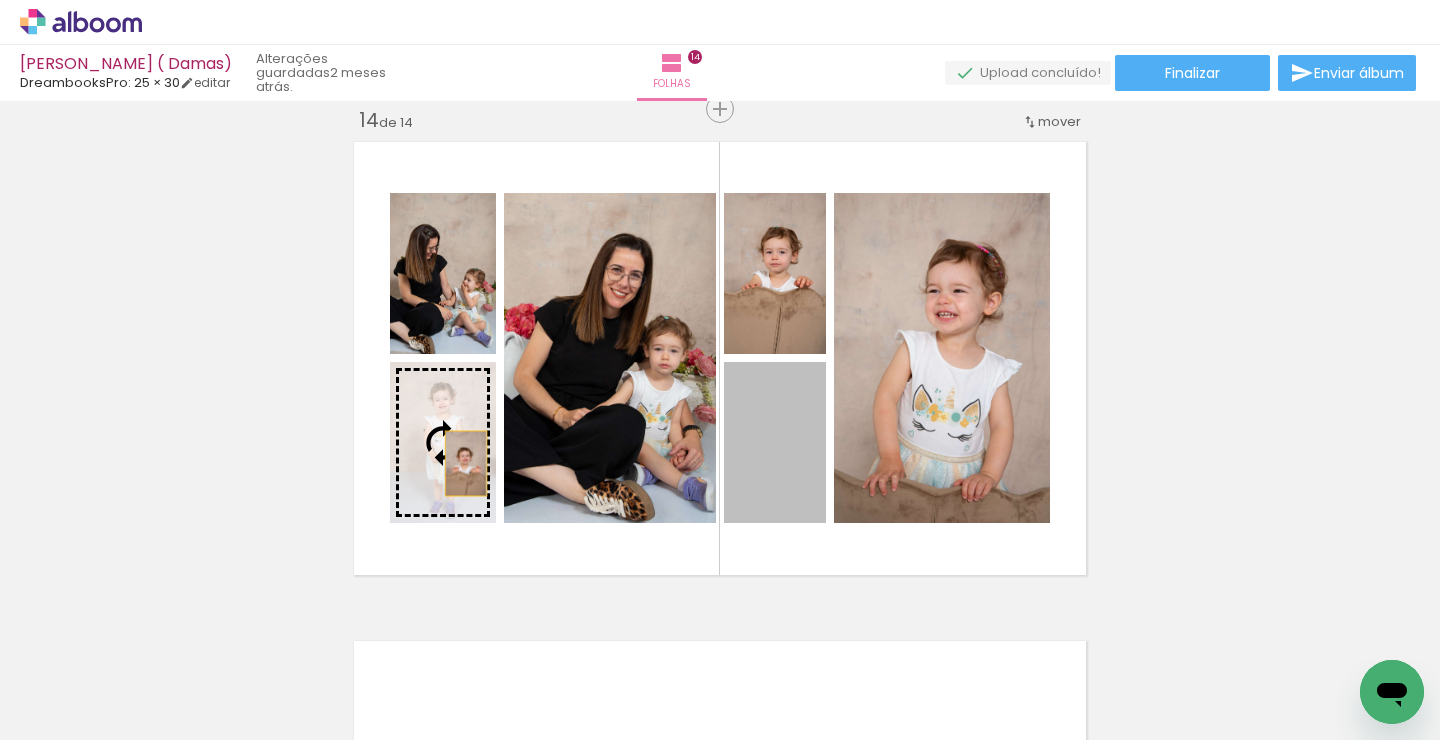 drag, startPoint x: 751, startPoint y: 467, endPoint x: 456, endPoint y: 463, distance: 295.02713 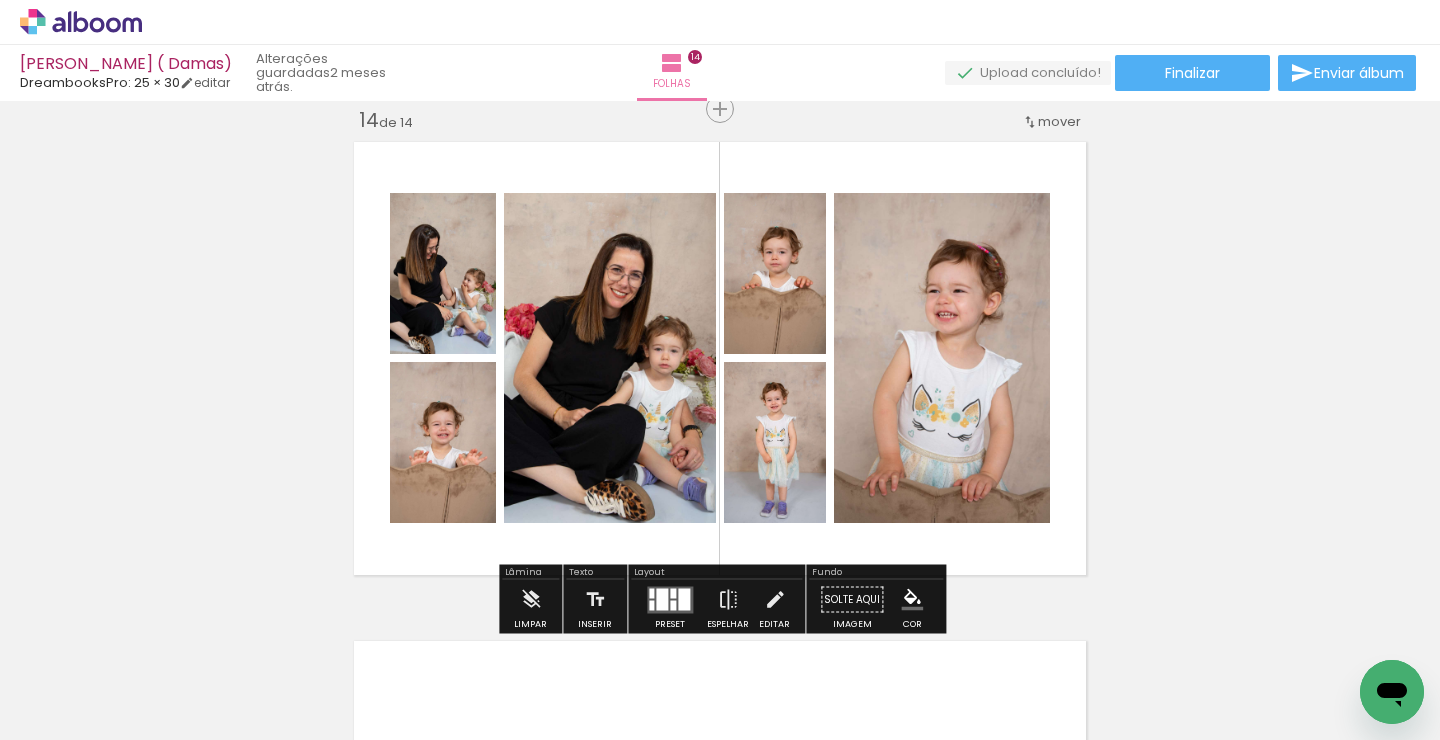 click on "Inserir folha 1  de 14  Inserir folha 2  de 14  Inserir folha 3  de 14  Inserir folha 4  de 14  Inserir folha 5  de 14  Inserir folha 6  de 14  Inserir folha 7  de 14  Inserir folha 8  de 14  Inserir folha 9  de 14  Inserir folha 10  de 14  Inserir folha 11  de 14  Inserir folha 12  de 14  Inserir folha 13  de 14  Inserir folha 14  de 14 O Designbox precisa de aumentar a sua imagem em 168% para exportar para impressão." at bounding box center (720, -2661) 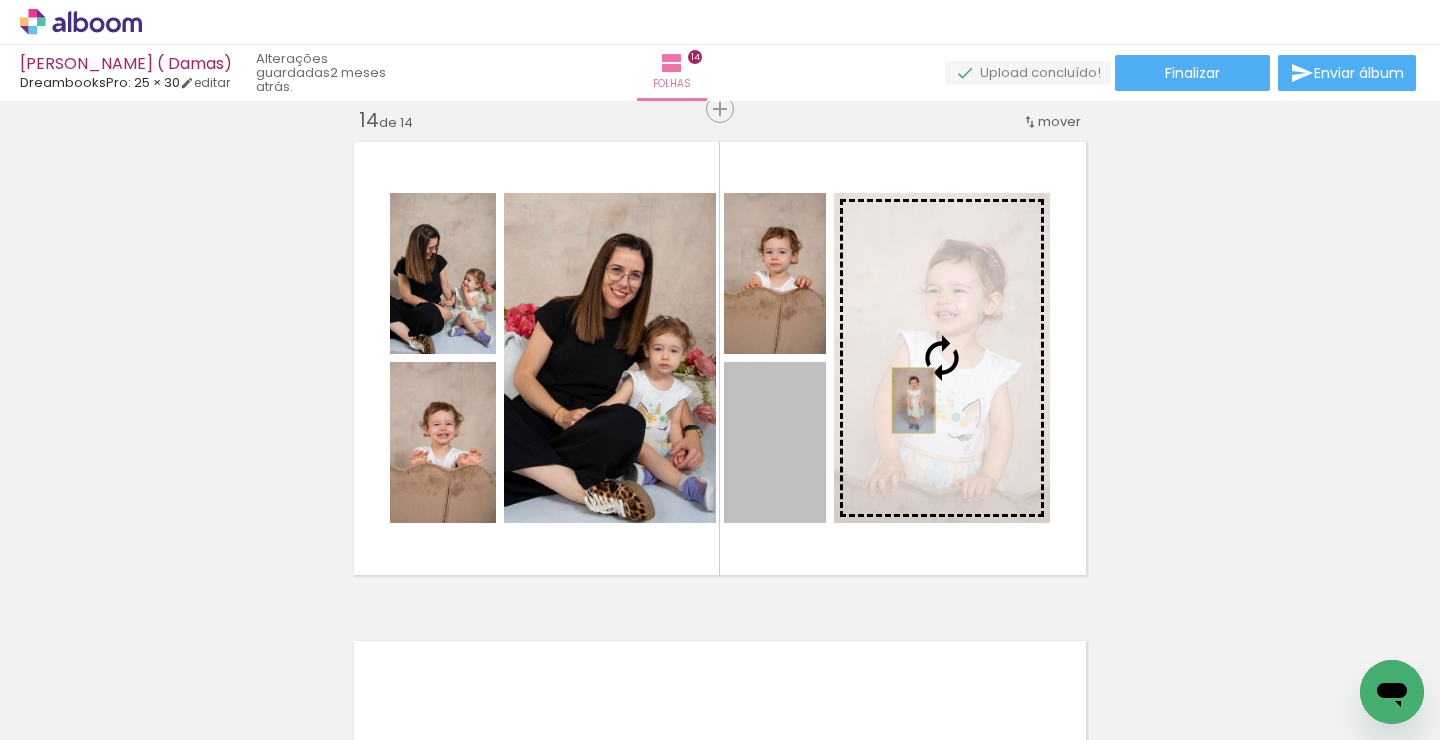 drag, startPoint x: 776, startPoint y: 474, endPoint x: 913, endPoint y: 400, distance: 155.70805 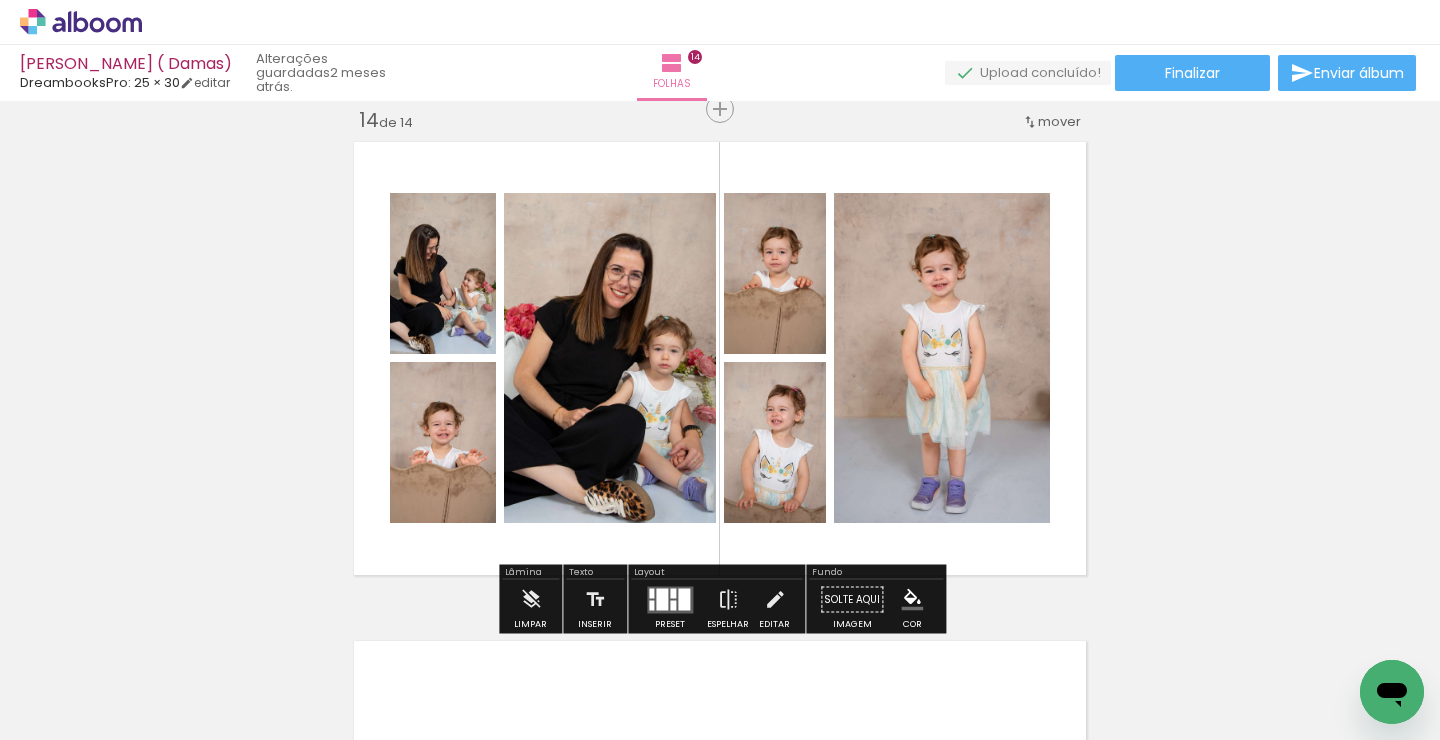 click on "Inserir folha 1  de 14  Inserir folha 2  de 14  Inserir folha 3  de 14  Inserir folha 4  de 14  Inserir folha 5  de 14  Inserir folha 6  de 14  Inserir folha 7  de 14  Inserir folha 8  de 14  Inserir folha 9  de 14  Inserir folha 10  de 14  Inserir folha 11  de 14  Inserir folha 12  de 14  Inserir folha 13  de 14  Inserir folha 14  de 14 O Designbox precisa de aumentar a sua imagem em 168% para exportar para impressão." at bounding box center [720, -2661] 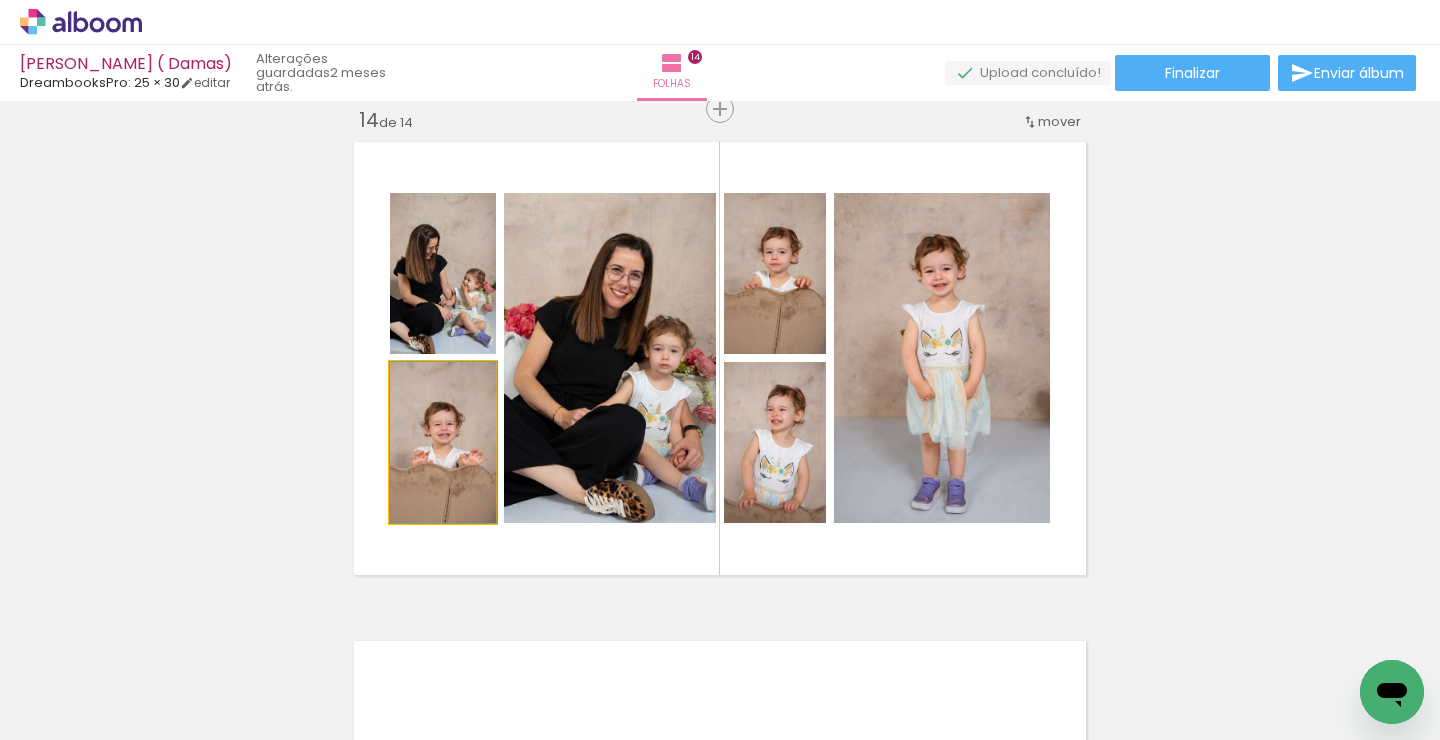 drag, startPoint x: 459, startPoint y: 470, endPoint x: 472, endPoint y: 455, distance: 19.849434 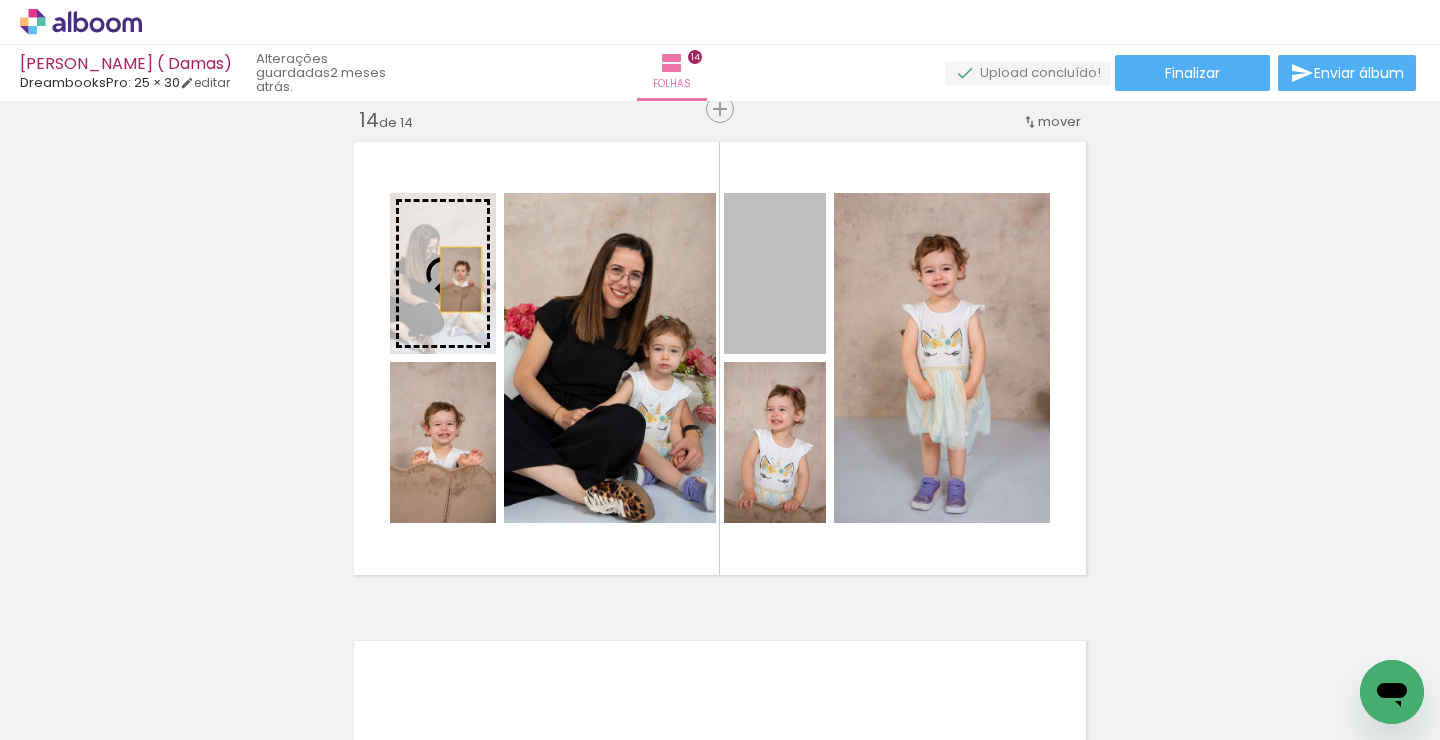 drag, startPoint x: 773, startPoint y: 304, endPoint x: 461, endPoint y: 279, distance: 313 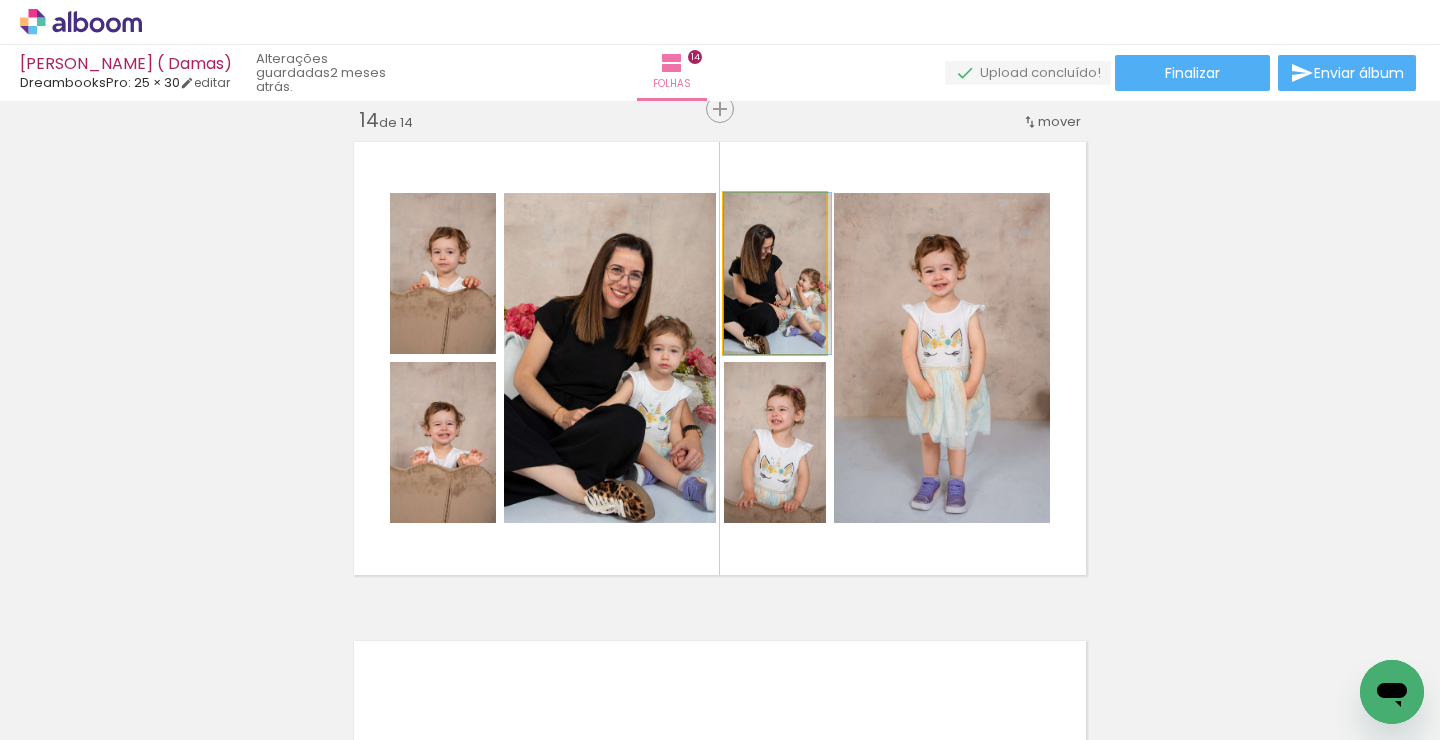 drag, startPoint x: 800, startPoint y: 300, endPoint x: 829, endPoint y: 300, distance: 29 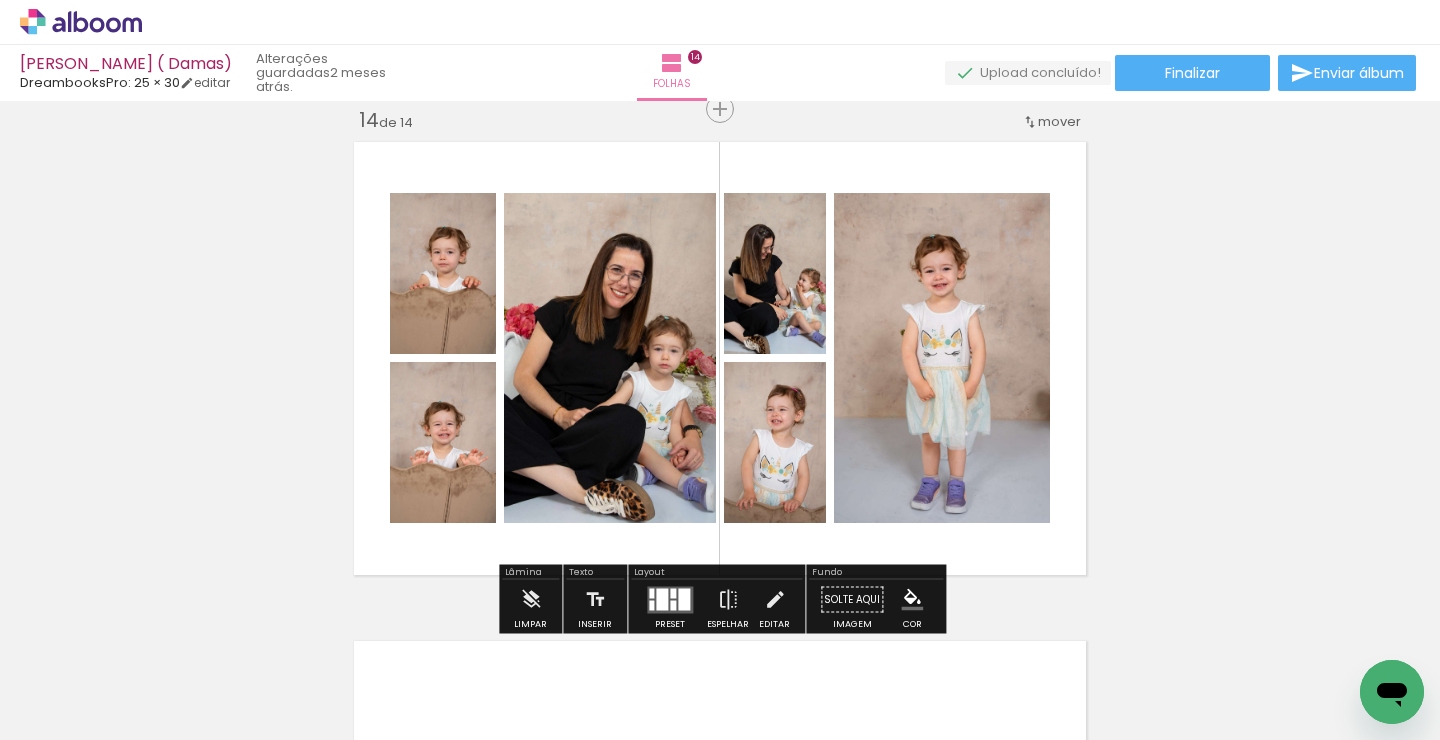 click on "Inserir folha 1  de 14  Inserir folha 2  de 14  Inserir folha 3  de 14  Inserir folha 4  de 14  Inserir folha 5  de 14  Inserir folha 6  de 14  Inserir folha 7  de 14  Inserir folha 8  de 14  Inserir folha 9  de 14  Inserir folha 10  de 14  Inserir folha 11  de 14  Inserir folha 12  de 14  Inserir folha 13  de 14  Inserir folha 14  de 14 O Designbox precisa de aumentar a sua imagem em 168% para exportar para impressão." at bounding box center [720, -2661] 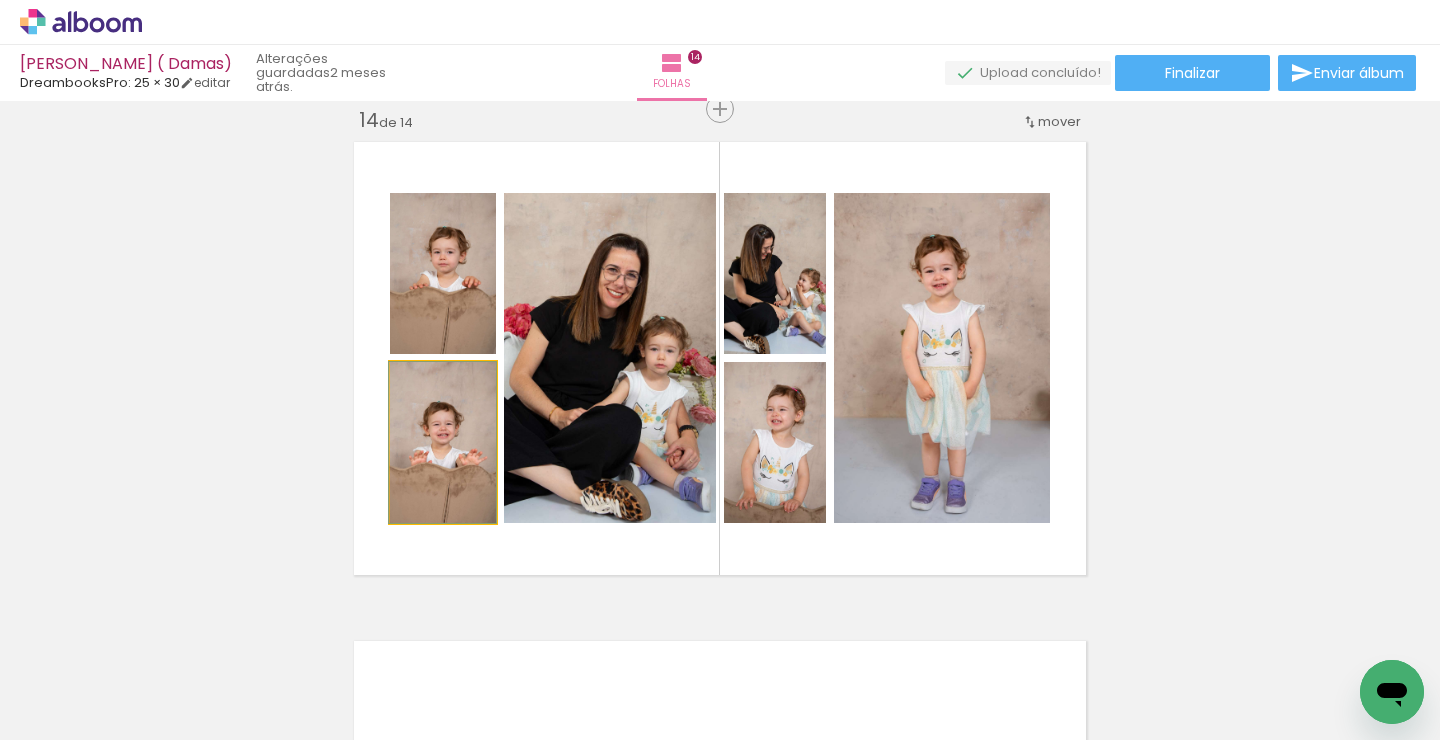 drag, startPoint x: 453, startPoint y: 462, endPoint x: 439, endPoint y: 459, distance: 14.3178215 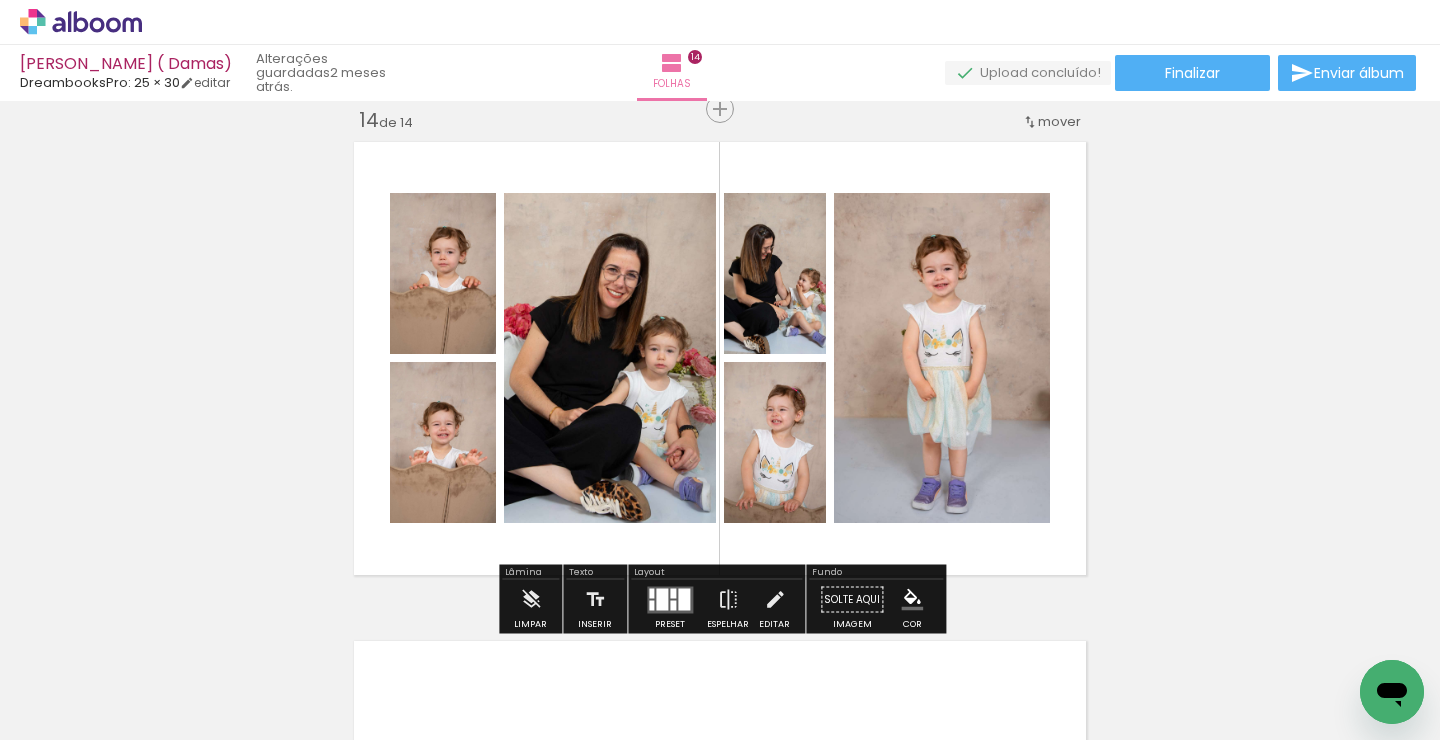 click on "Inserir folha 1  de 14  Inserir folha 2  de 14  Inserir folha 3  de 14  Inserir folha 4  de 14  Inserir folha 5  de 14  Inserir folha 6  de 14  Inserir folha 7  de 14  Inserir folha 8  de 14  Inserir folha 9  de 14  Inserir folha 10  de 14  Inserir folha 11  de 14  Inserir folha 12  de 14  Inserir folha 13  de 14  Inserir folha 14  de 14 O Designbox precisa de aumentar a sua imagem em 168% para exportar para impressão." at bounding box center [720, -2661] 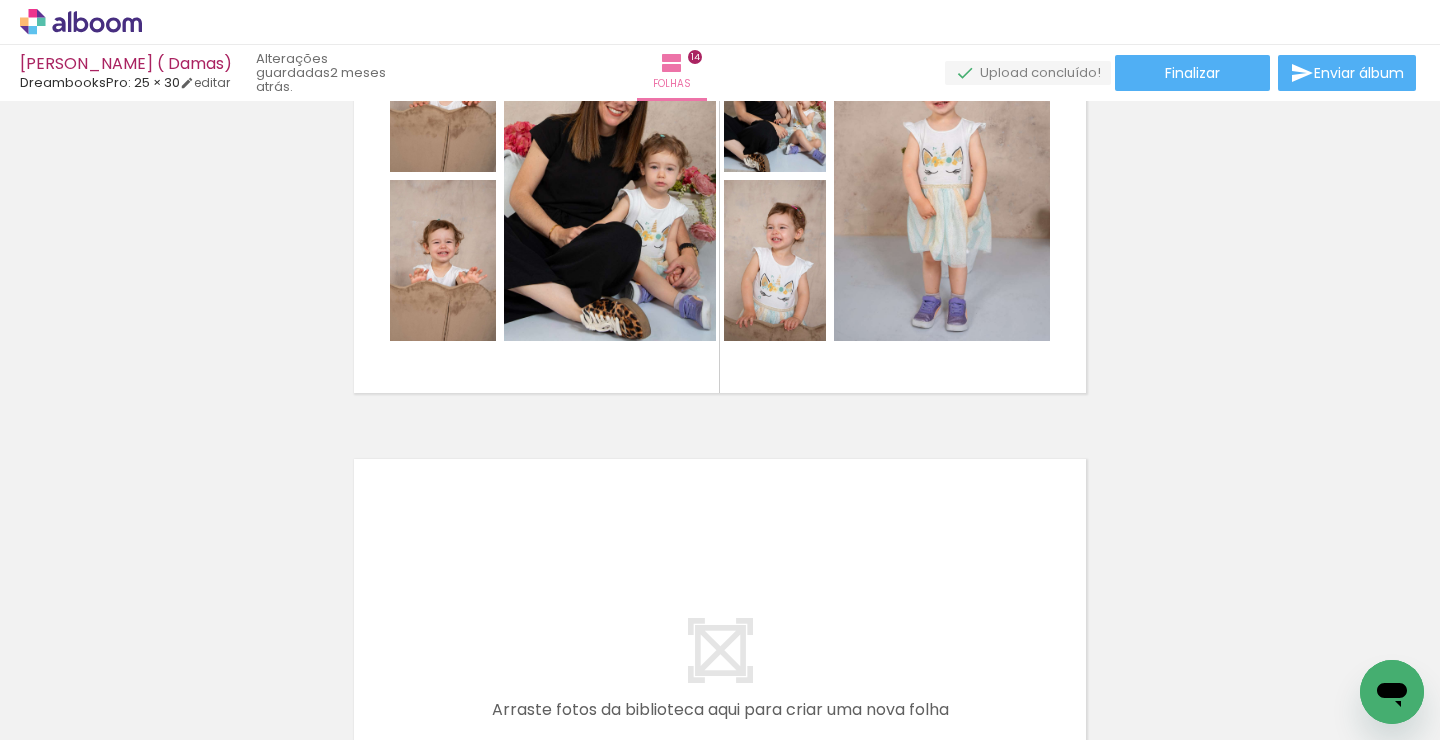 scroll, scrollTop: 6618, scrollLeft: 0, axis: vertical 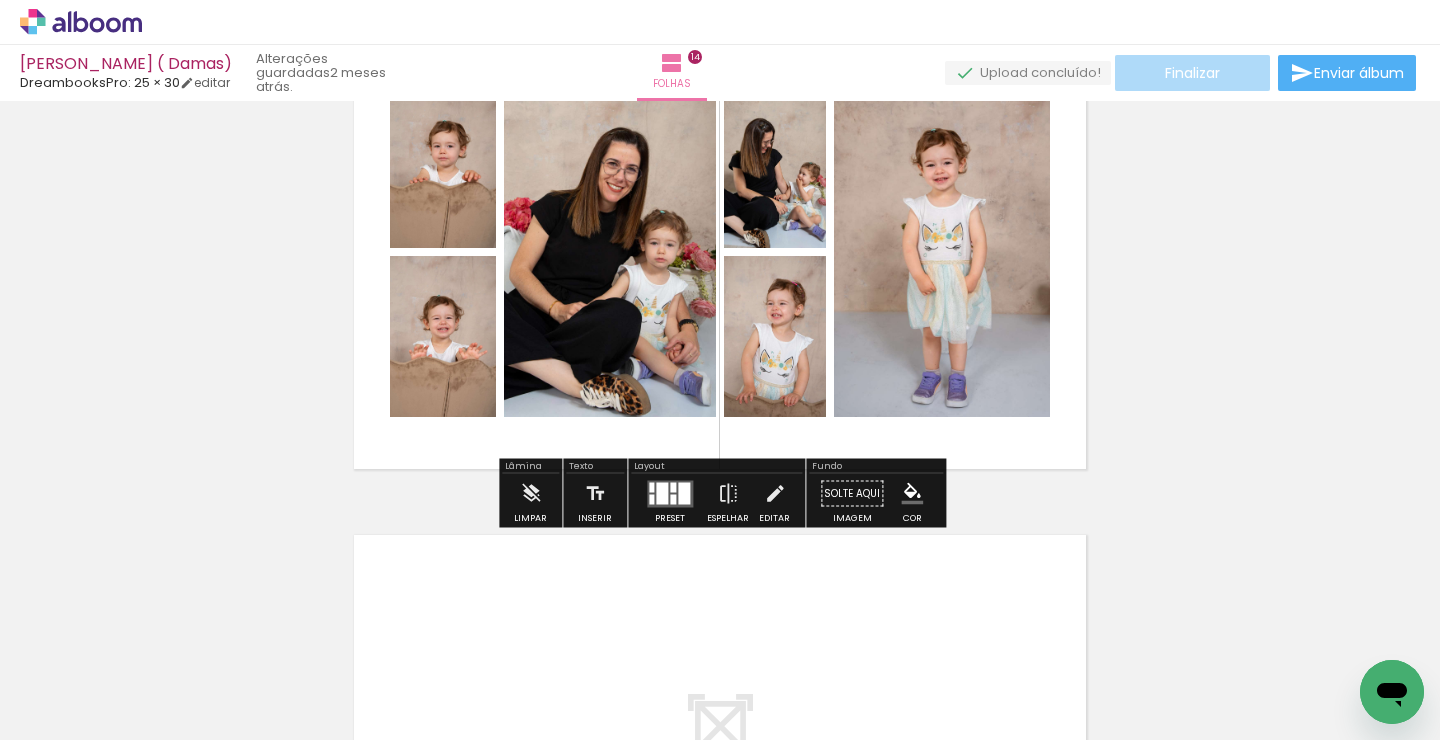 click on "Finalizar" 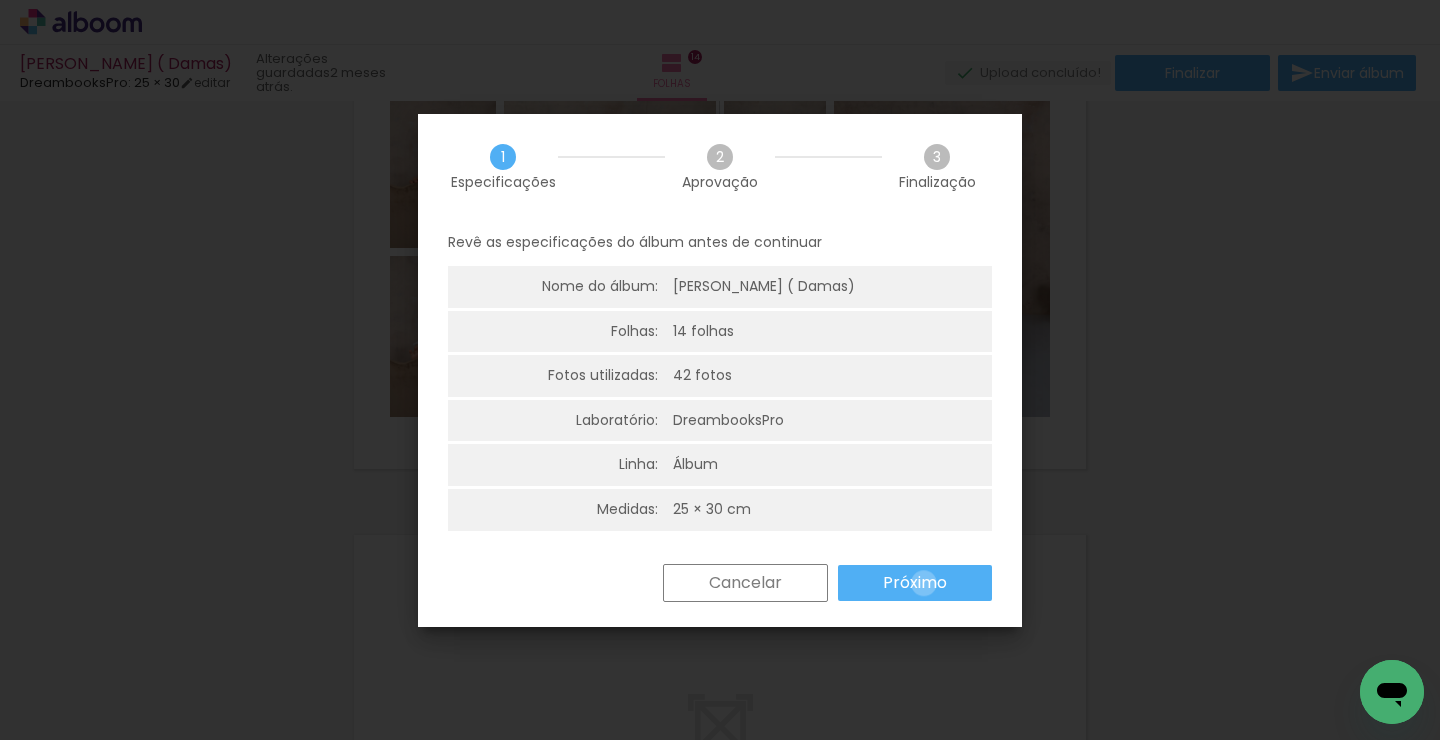 click on "Próximo" at bounding box center [0, 0] 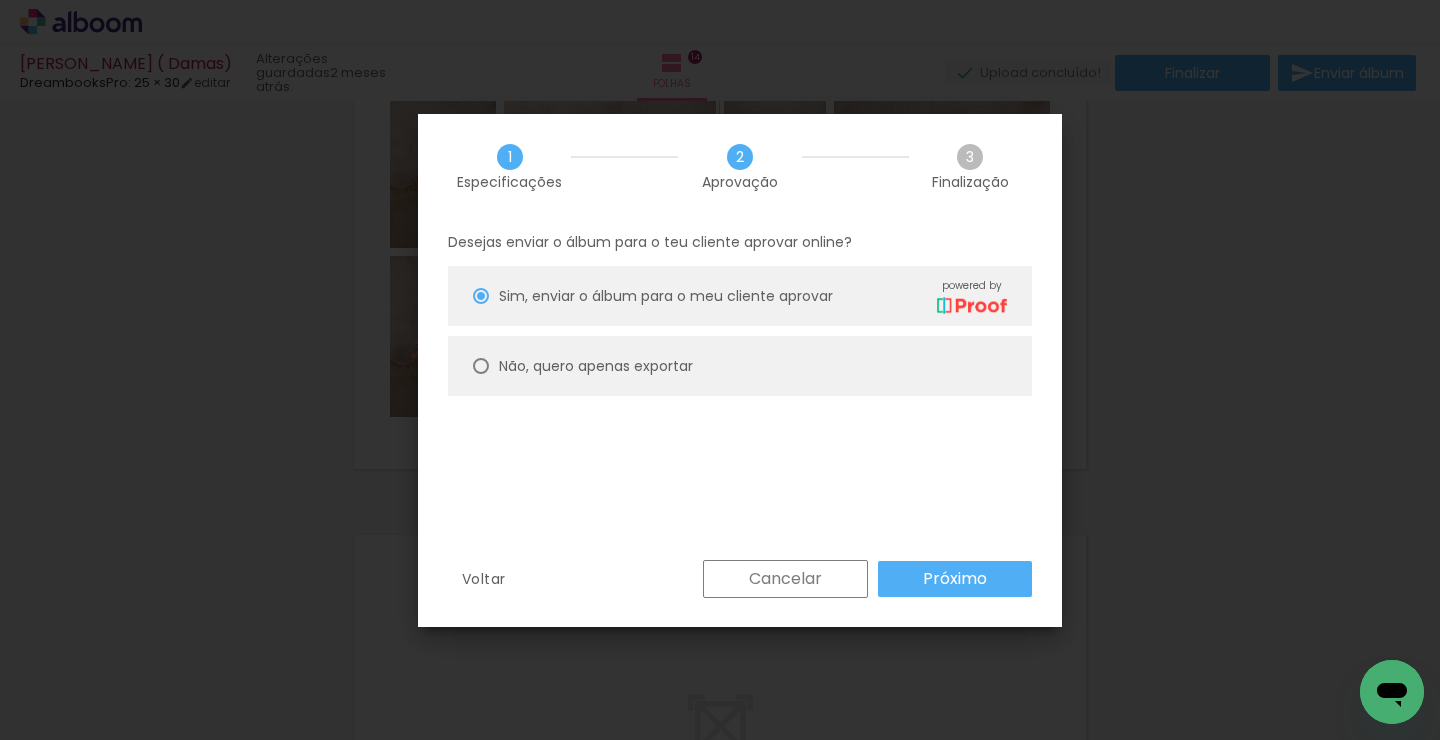 click on "Não, quero apenas exportar" at bounding box center [0, 0] 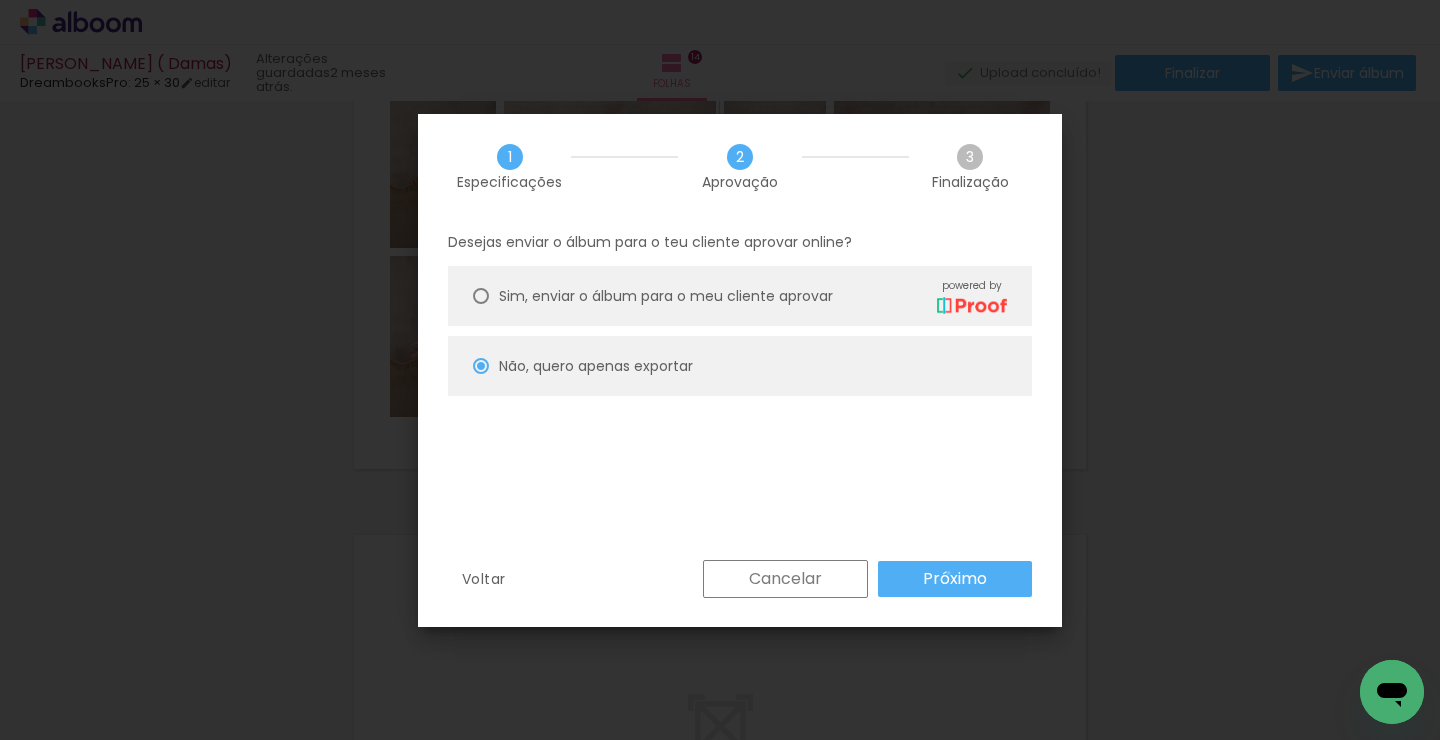 click on "Próximo" at bounding box center [0, 0] 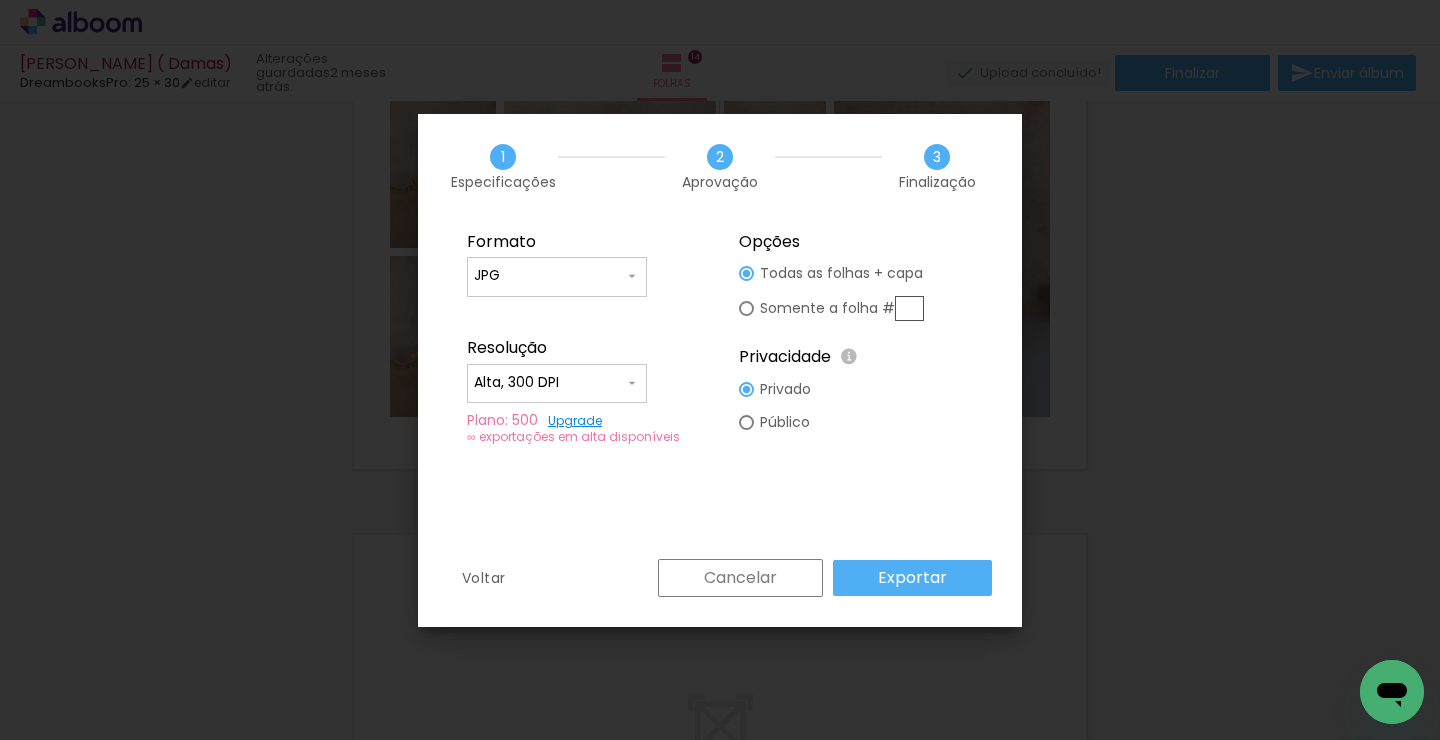 click on "Exportar" at bounding box center [912, 578] 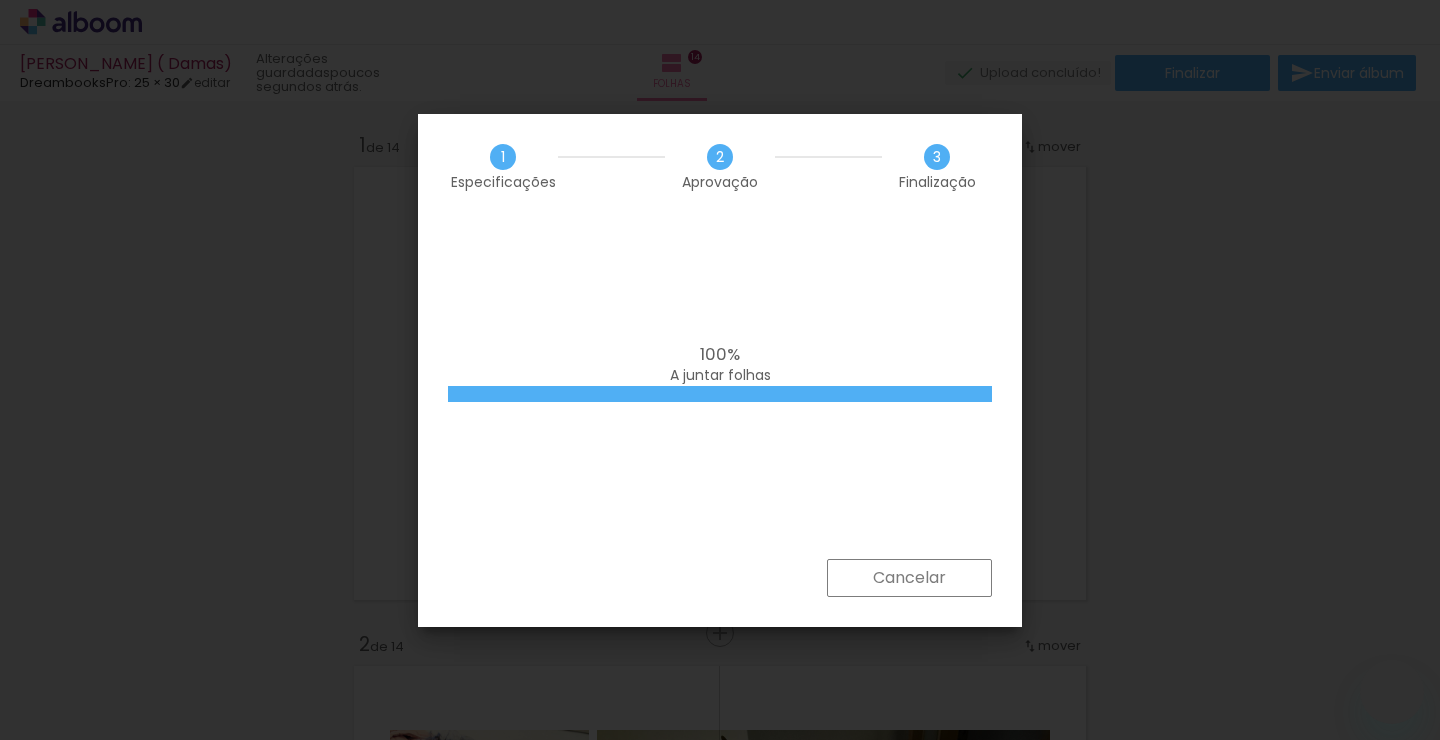 scroll, scrollTop: 0, scrollLeft: 0, axis: both 